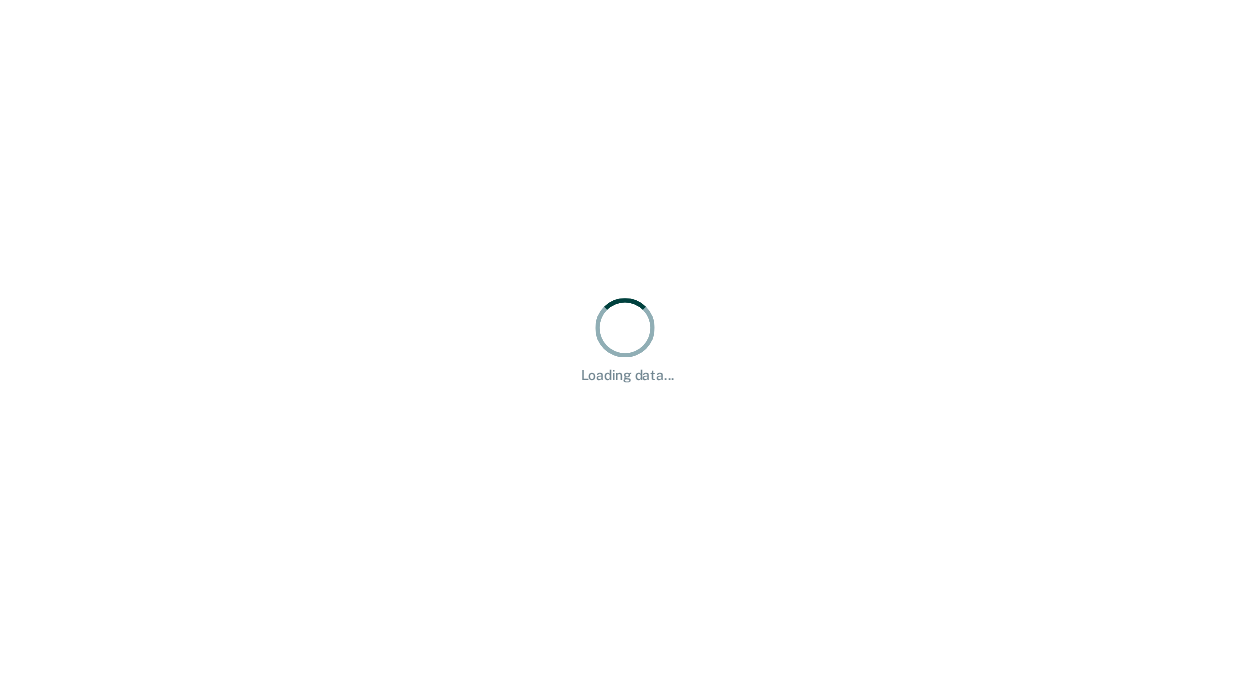 scroll, scrollTop: 0, scrollLeft: 0, axis: both 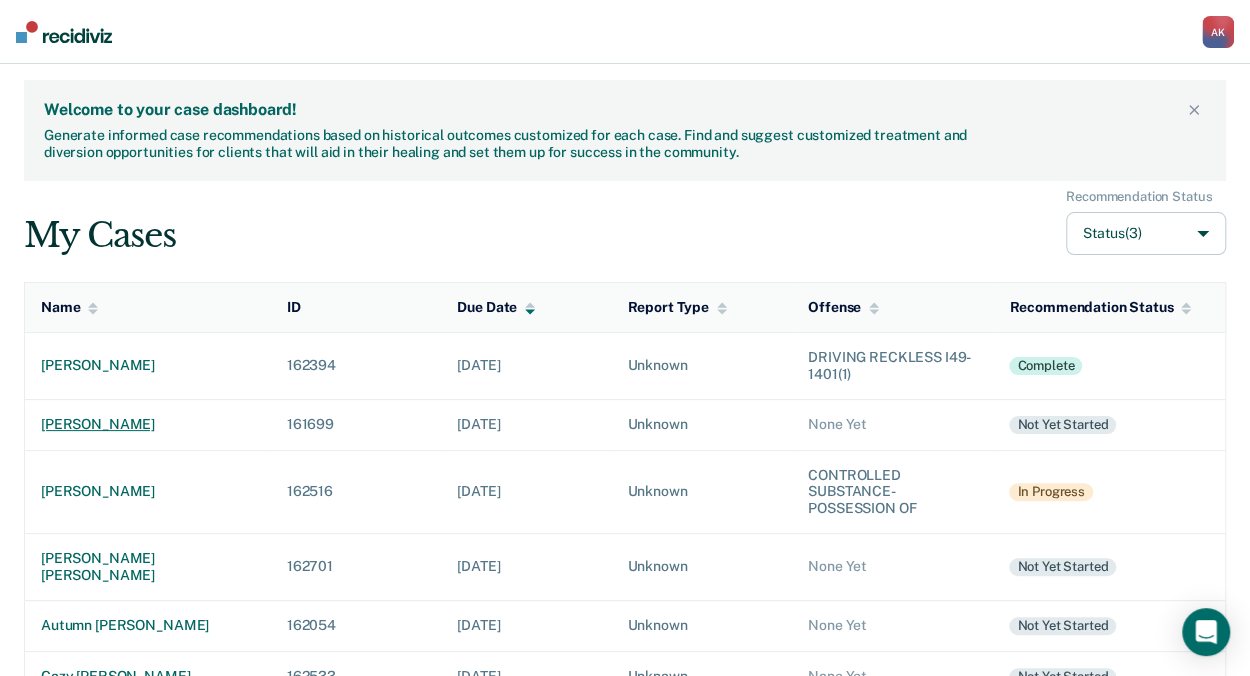 click on "[PERSON_NAME]" at bounding box center [148, 424] 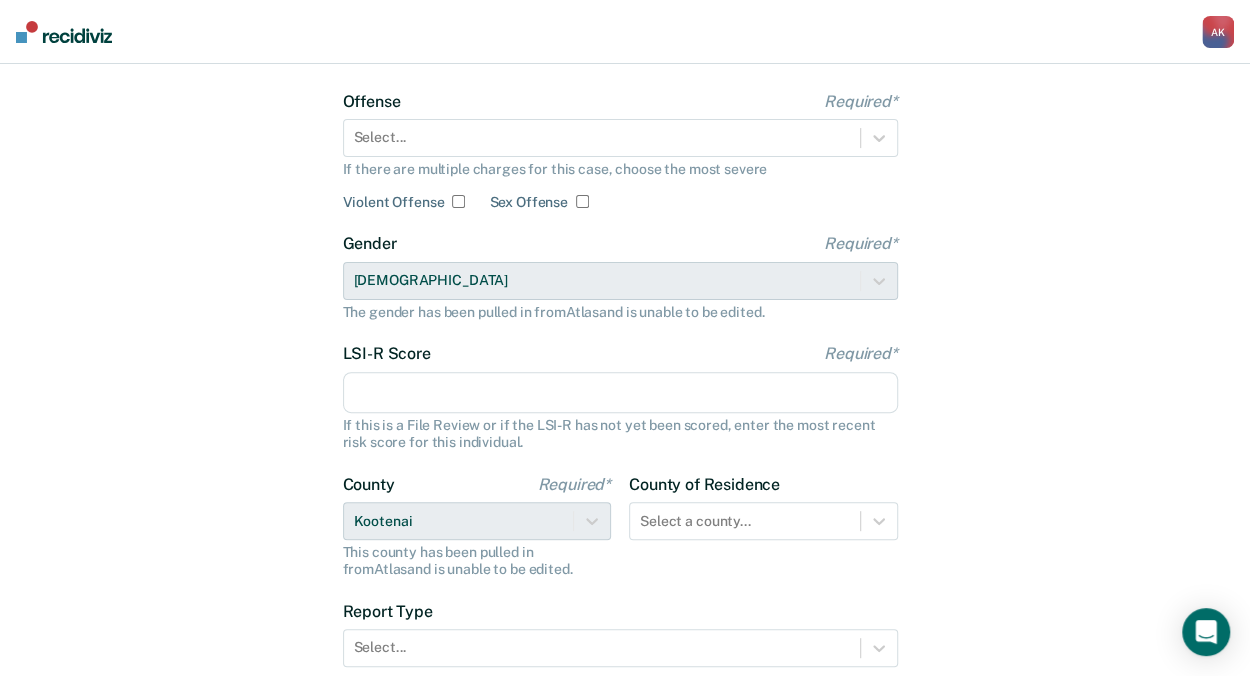 scroll, scrollTop: 133, scrollLeft: 0, axis: vertical 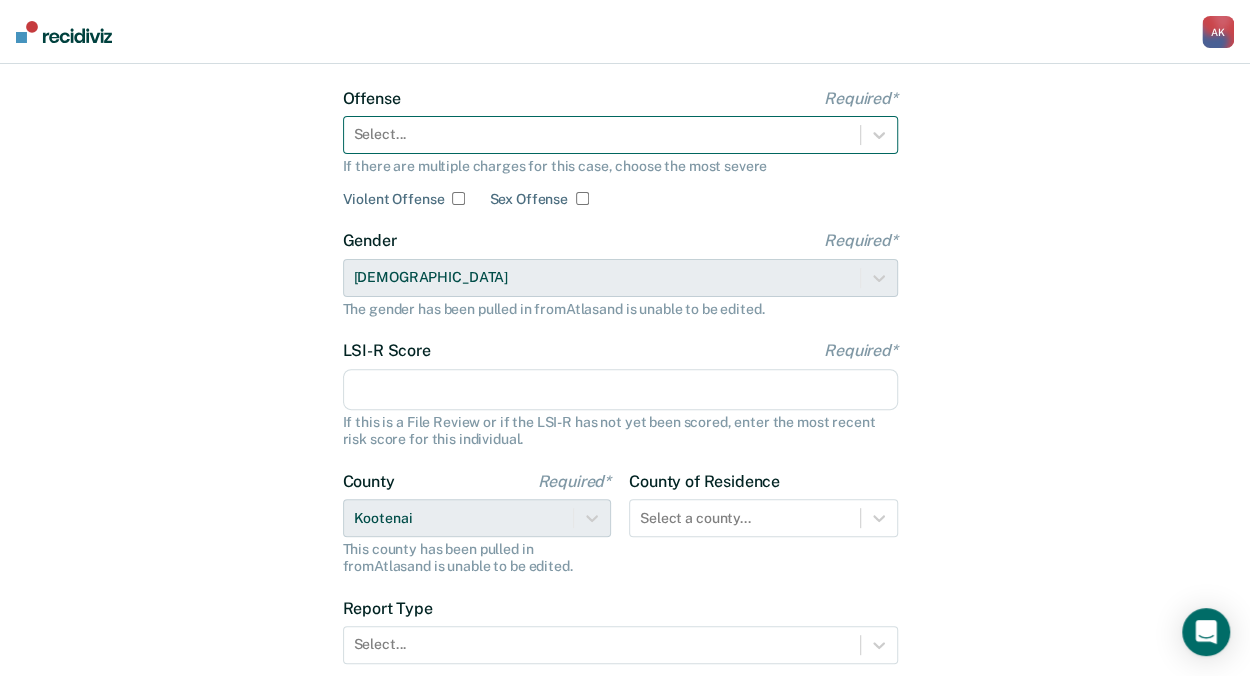 click at bounding box center (602, 134) 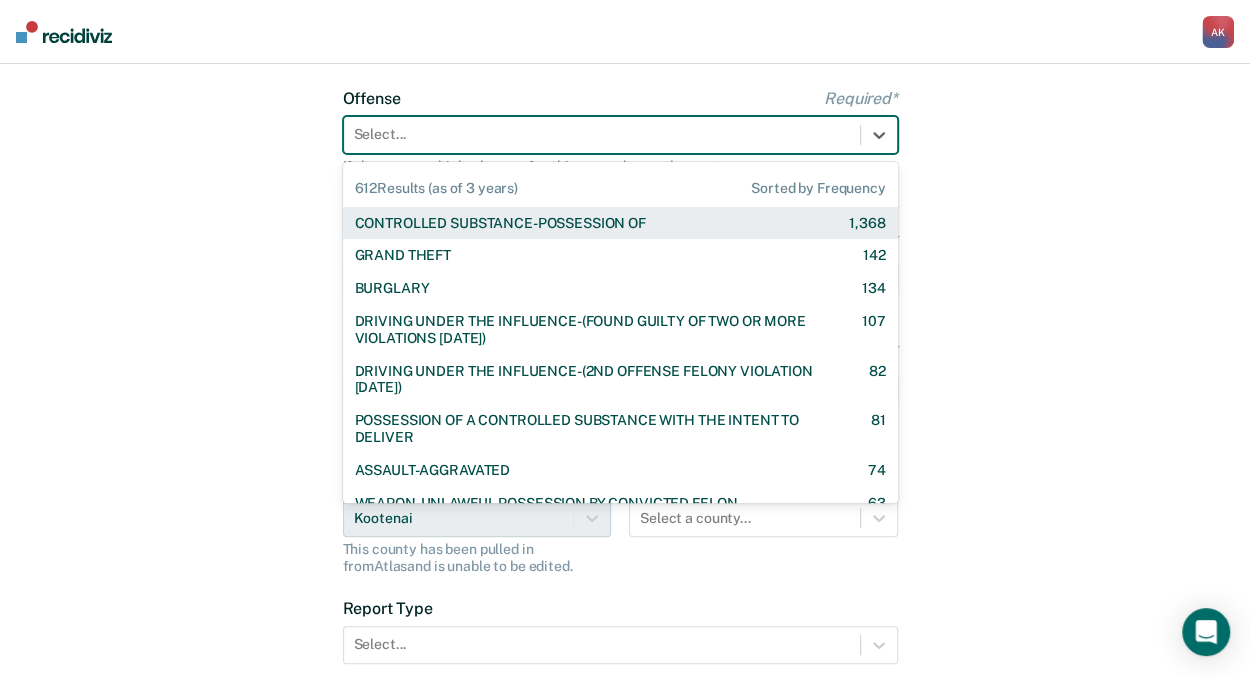 click on "CONTROLLED SUBSTANCE-POSSESSION OF 1,368" at bounding box center [620, 223] 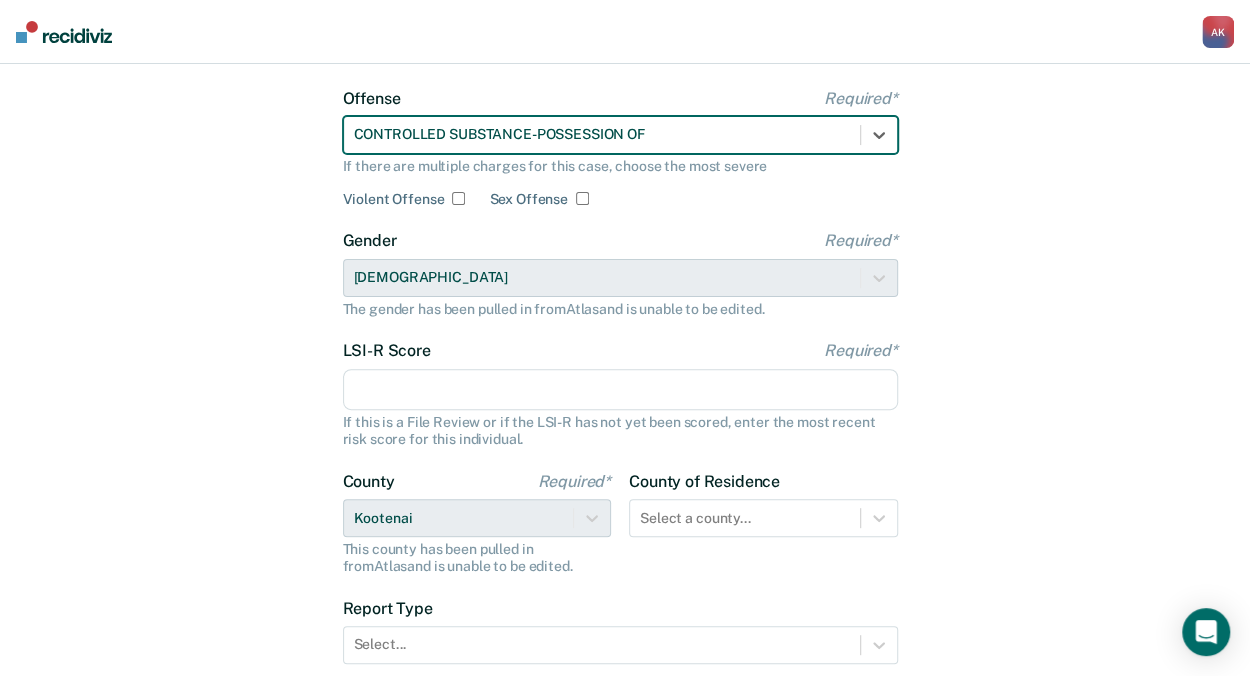 click on "LSI-R Score  Required*" at bounding box center (620, 390) 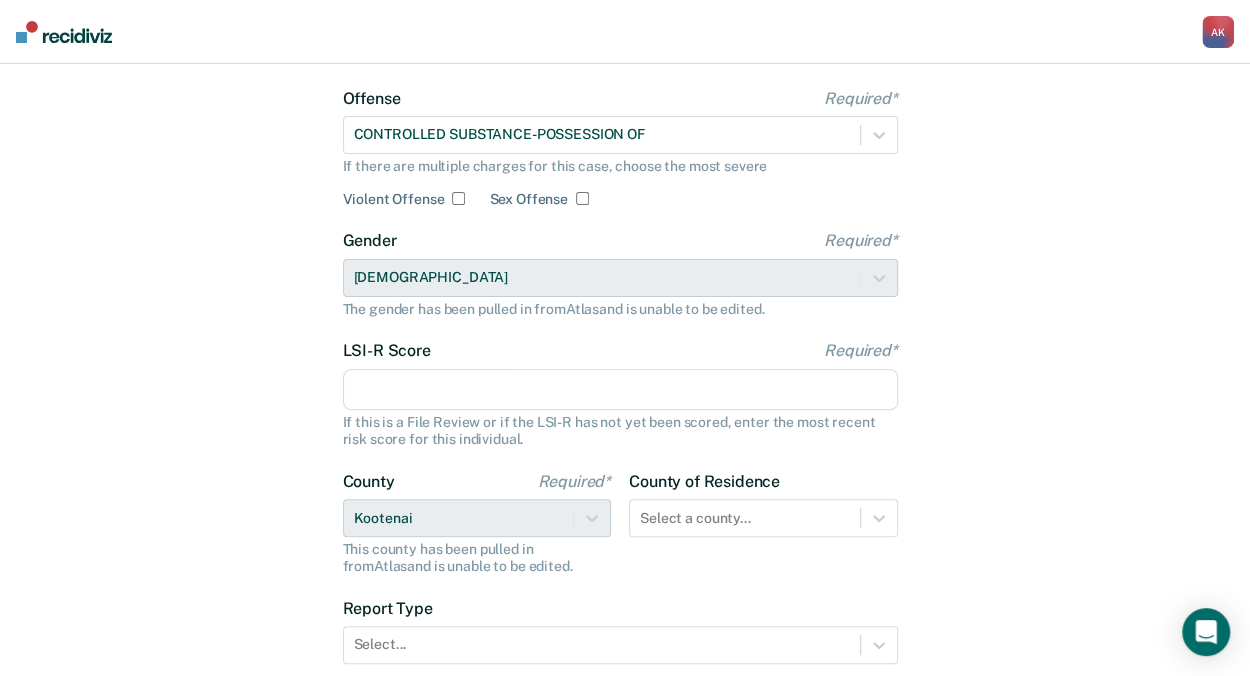 type on "27" 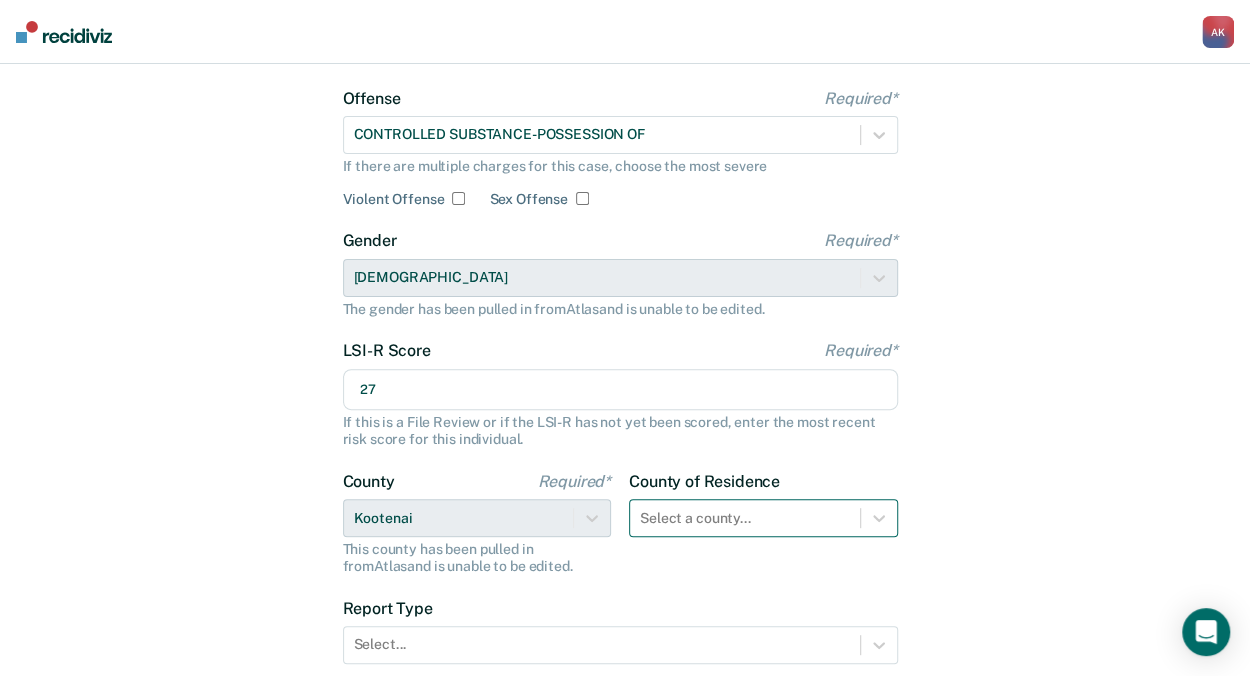 click on "Select a county..." at bounding box center [763, 518] 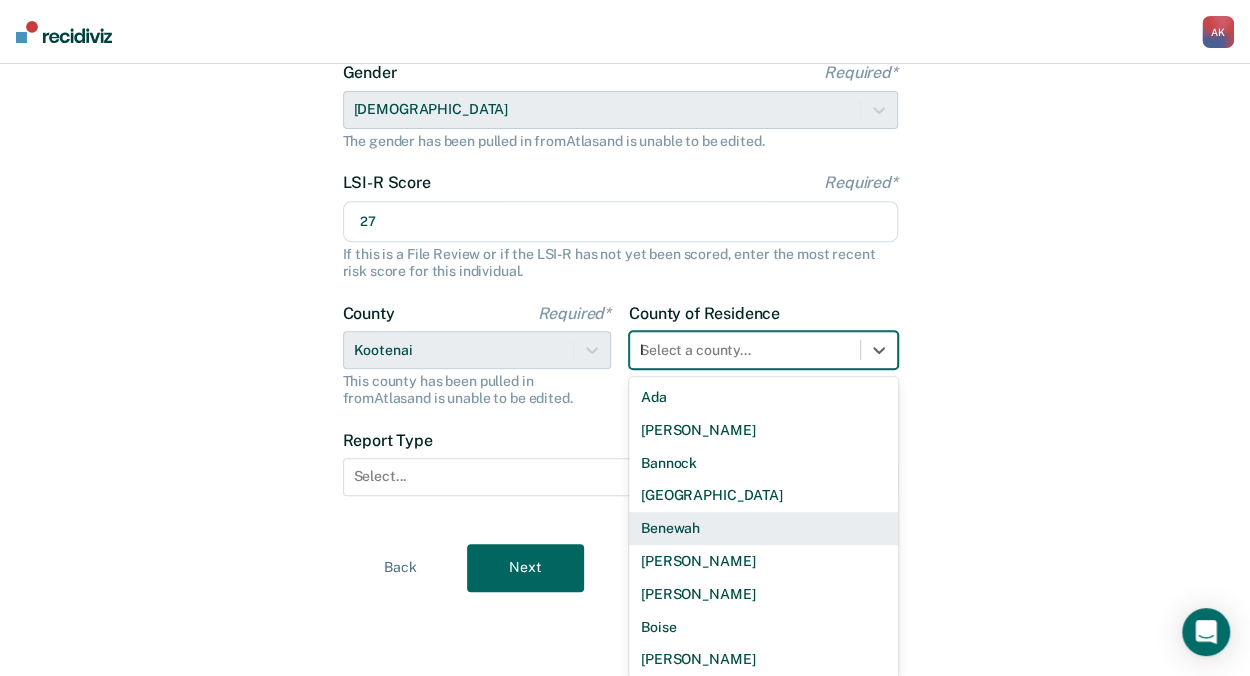 scroll, scrollTop: 288, scrollLeft: 0, axis: vertical 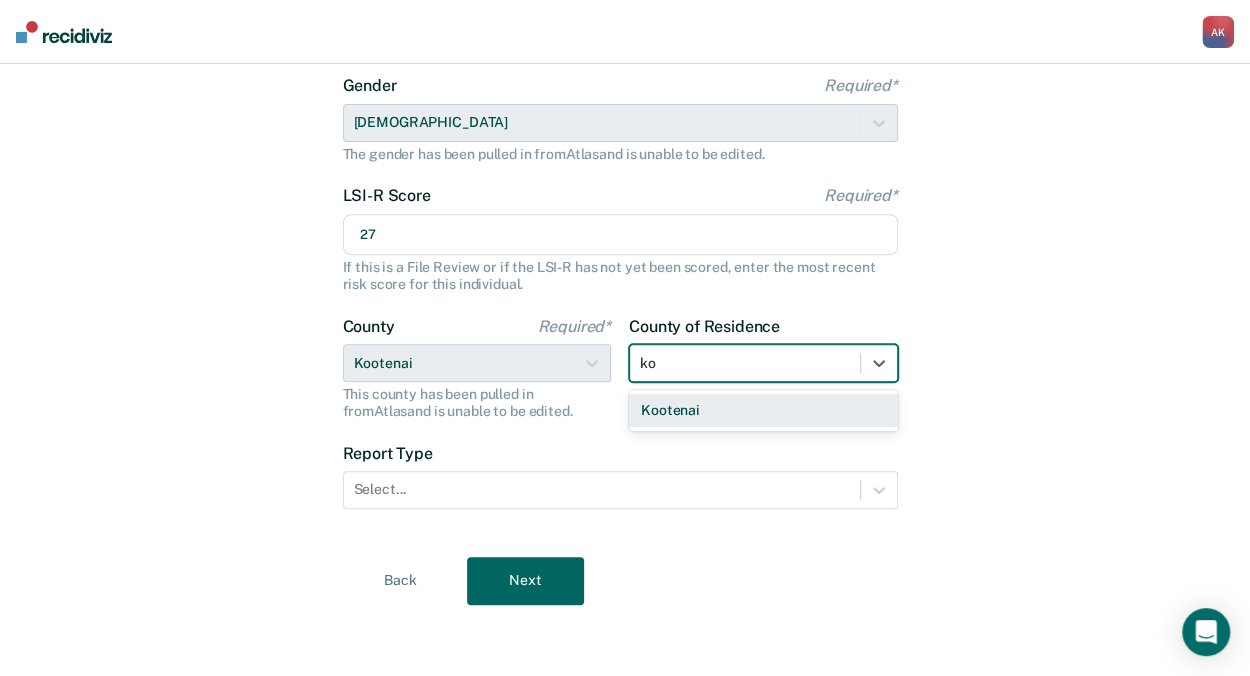 type on "koo" 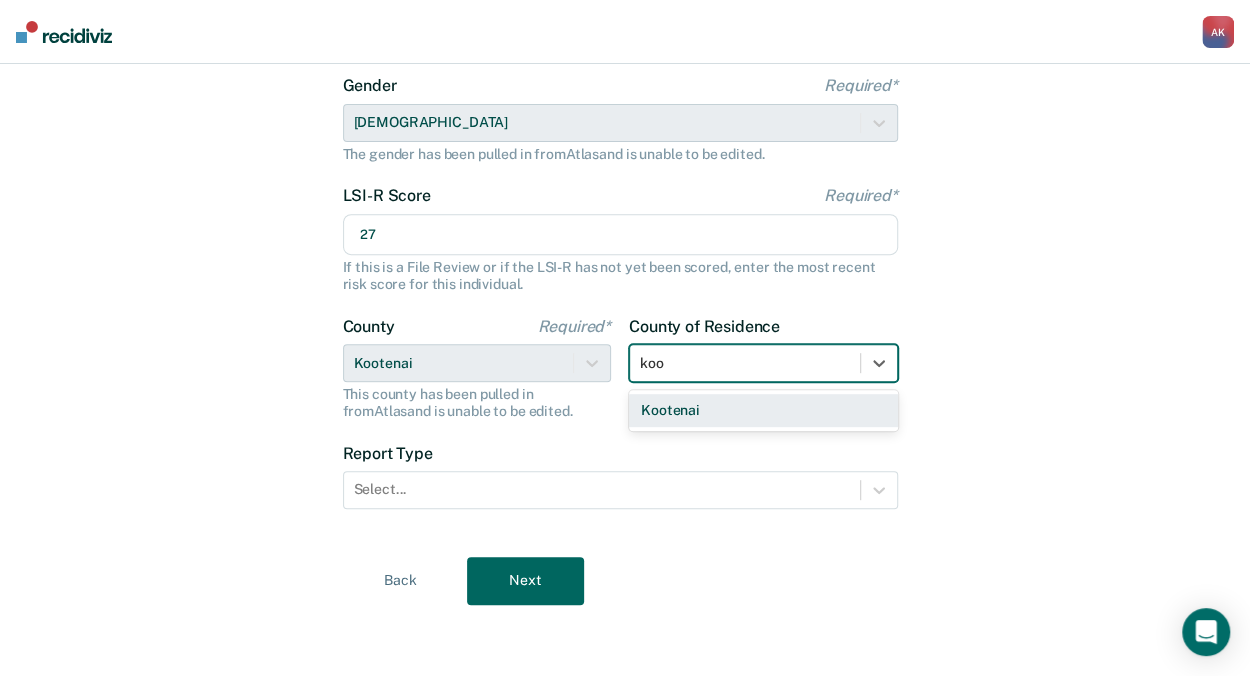 click on "Kootenai" at bounding box center [763, 410] 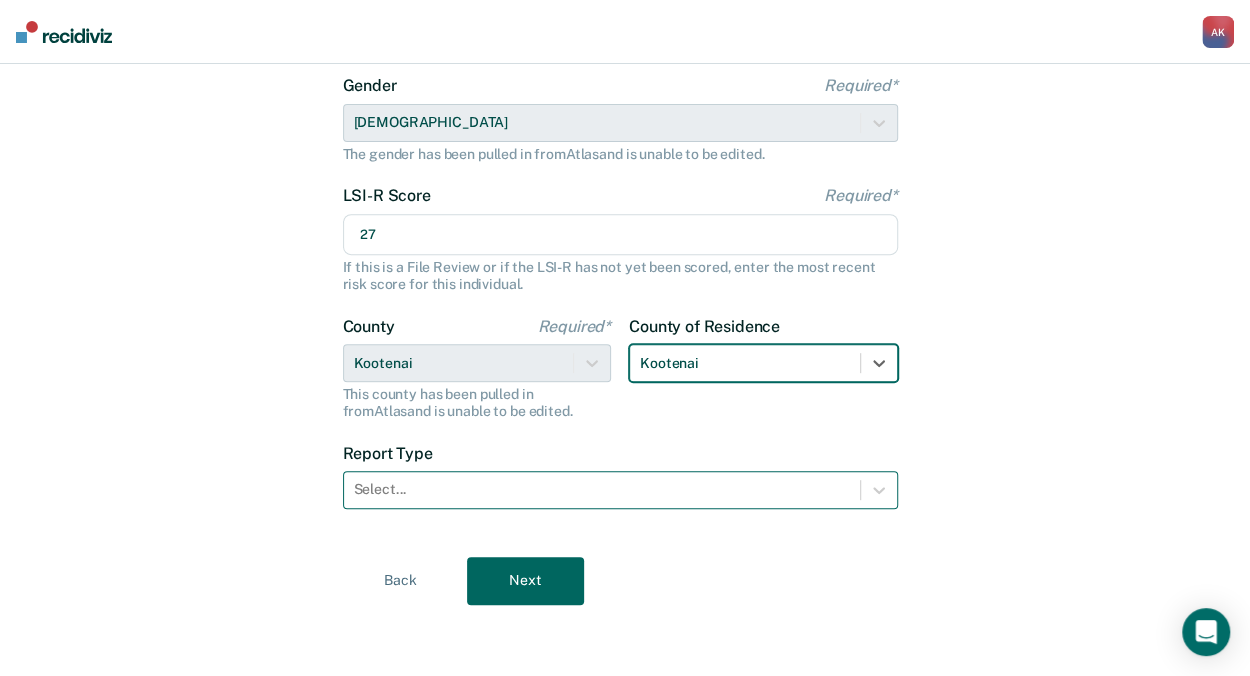 click at bounding box center (602, 489) 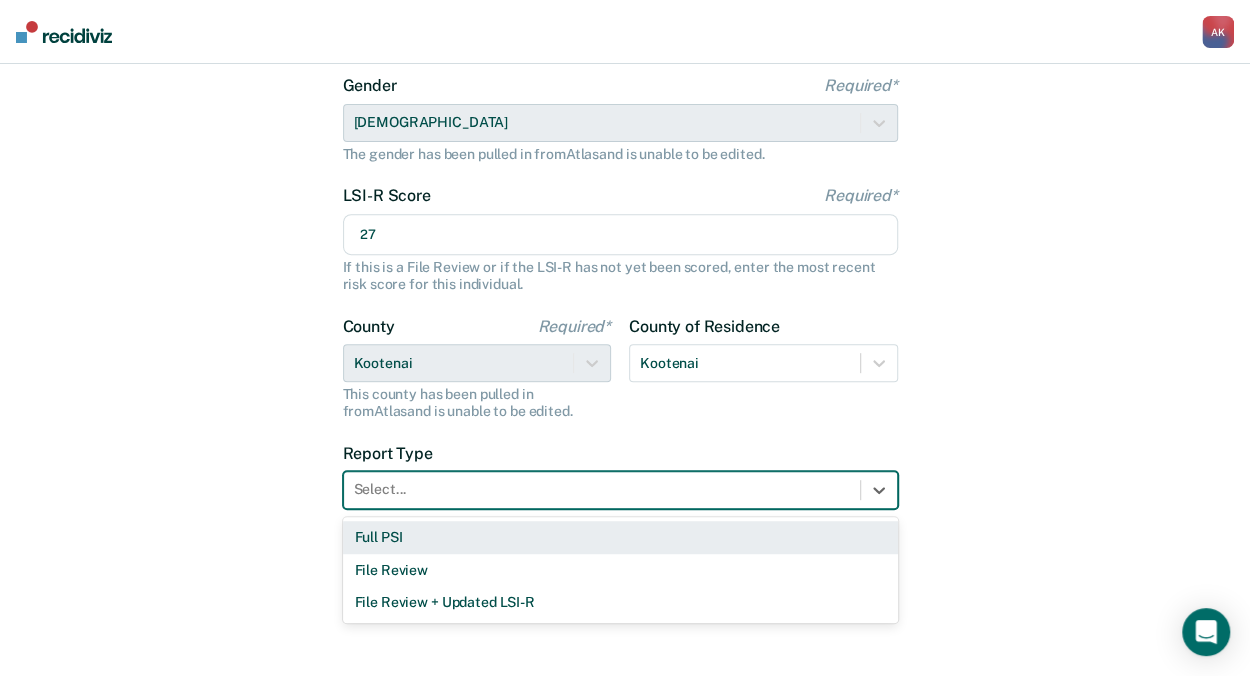 click on "Full PSI" at bounding box center (620, 537) 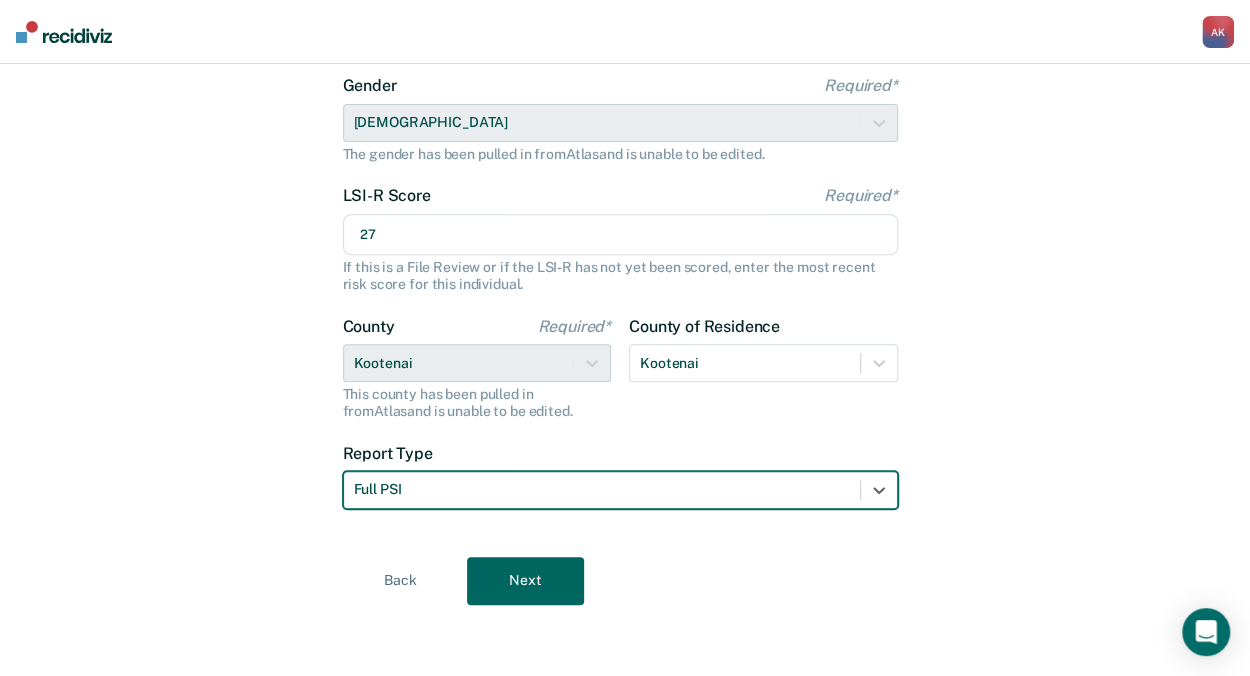 click on "Next" at bounding box center (525, 581) 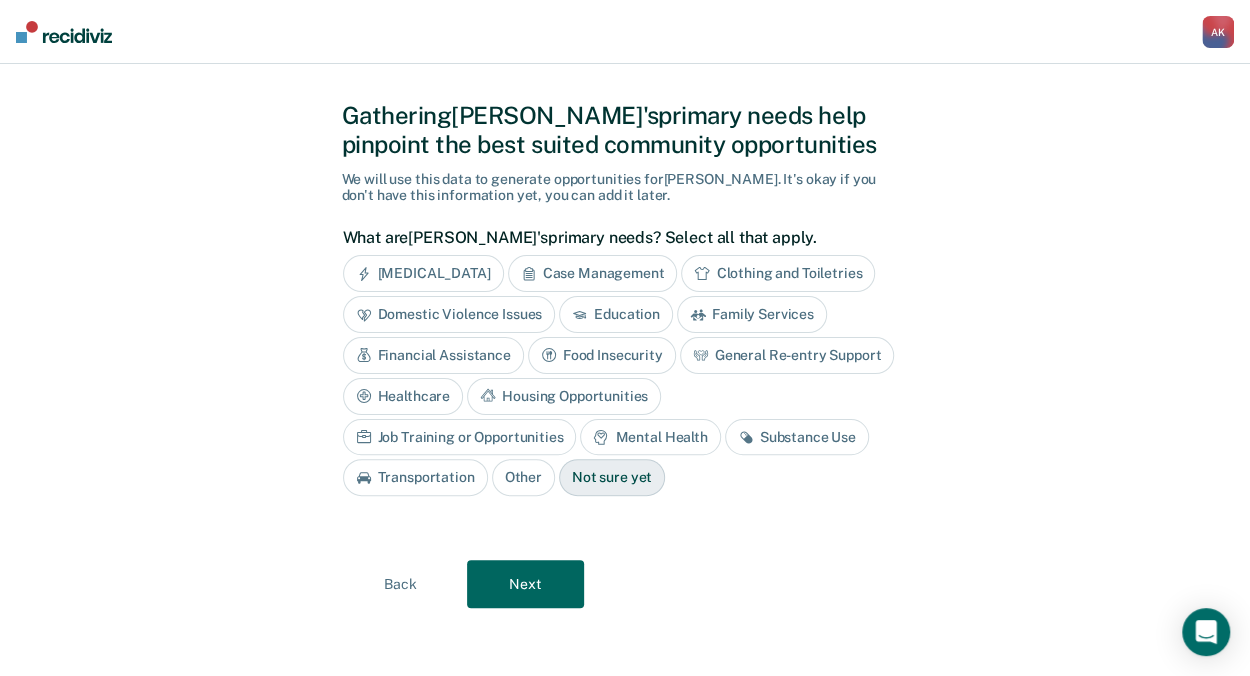click on "Case Management" at bounding box center (593, 273) 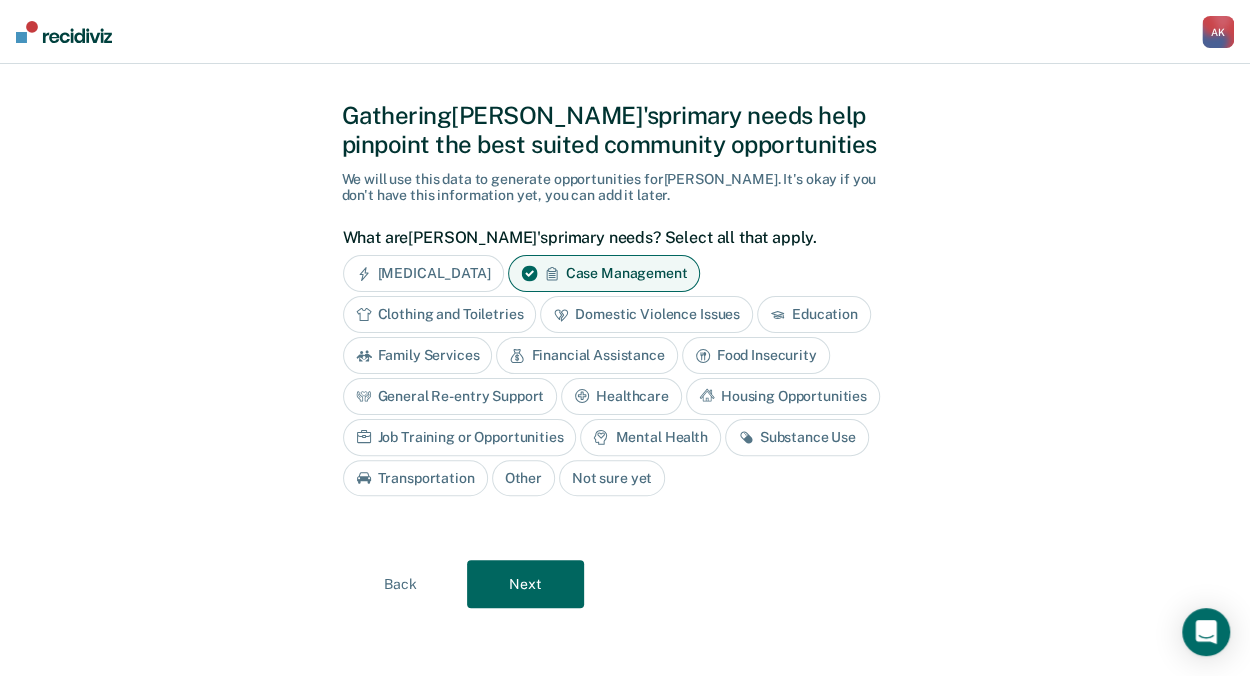 click on "Financial Assistance" at bounding box center (586, 355) 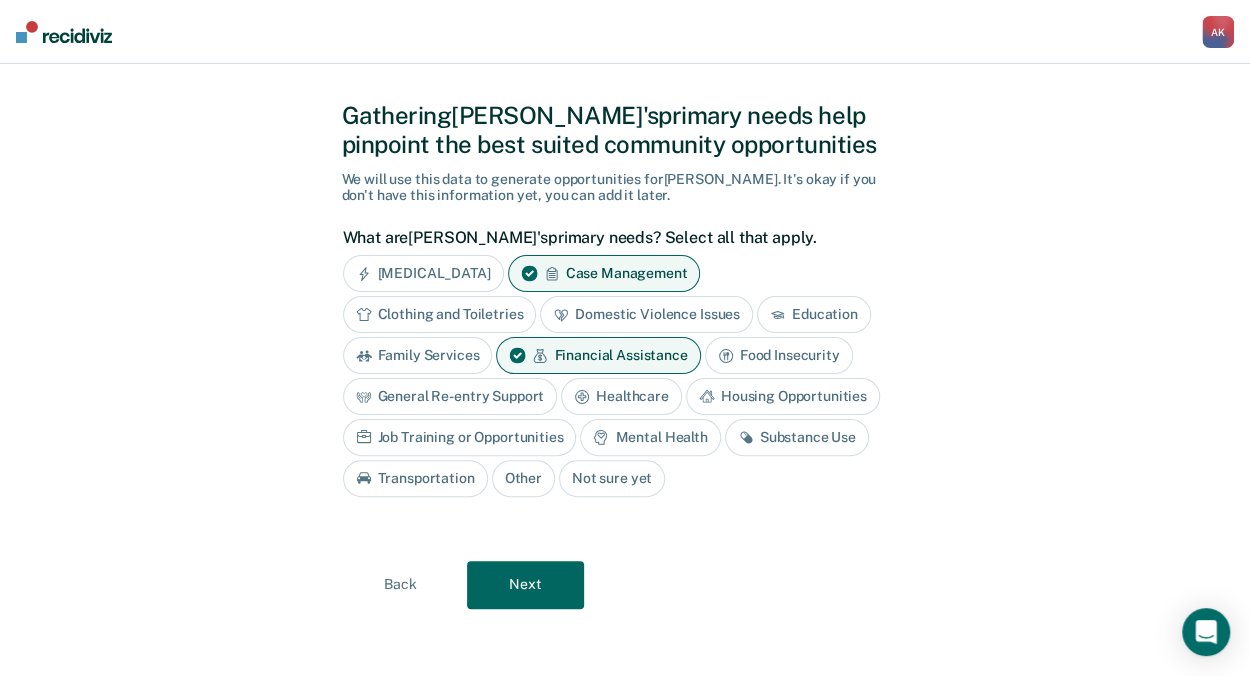 click on "Healthcare" at bounding box center [621, 396] 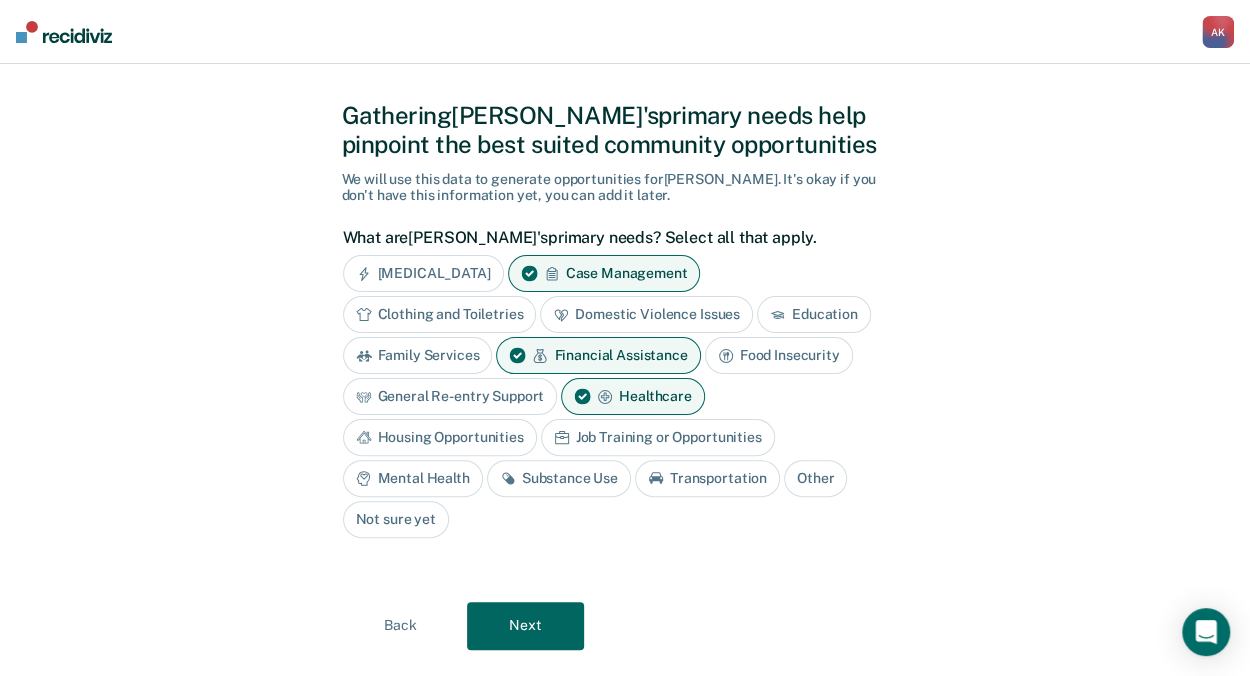 click on "Substance Use" at bounding box center (559, 478) 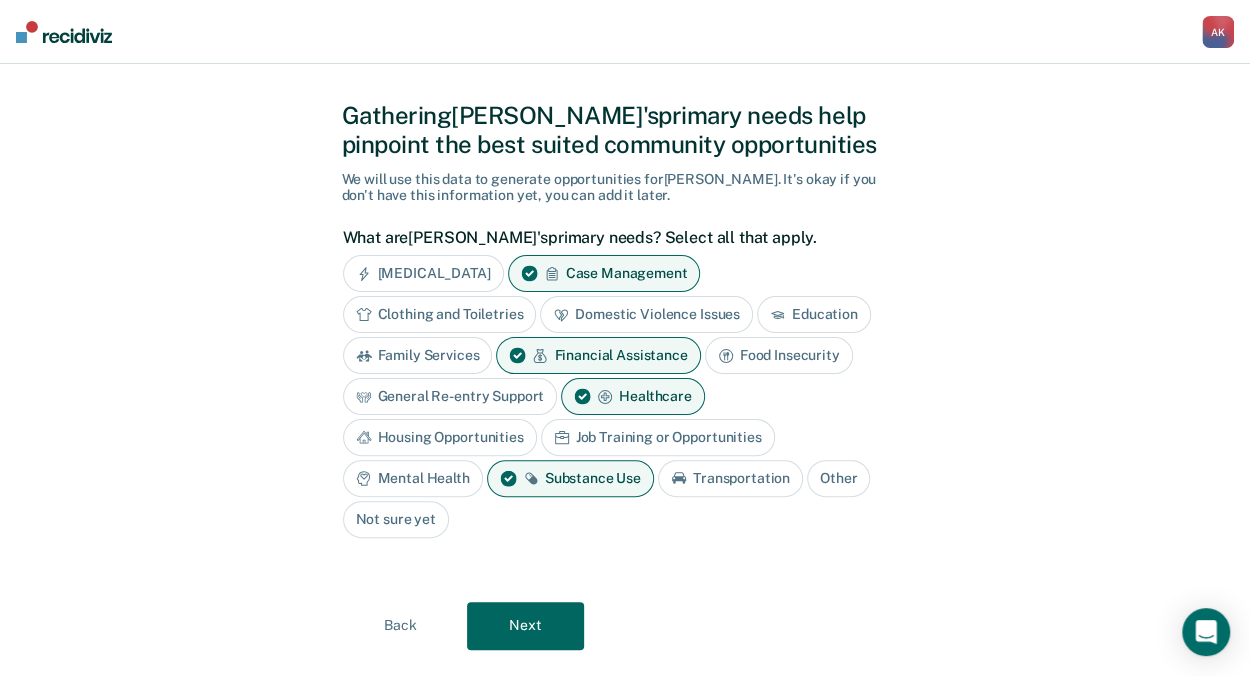 click on "Housing Opportunities" at bounding box center [440, 437] 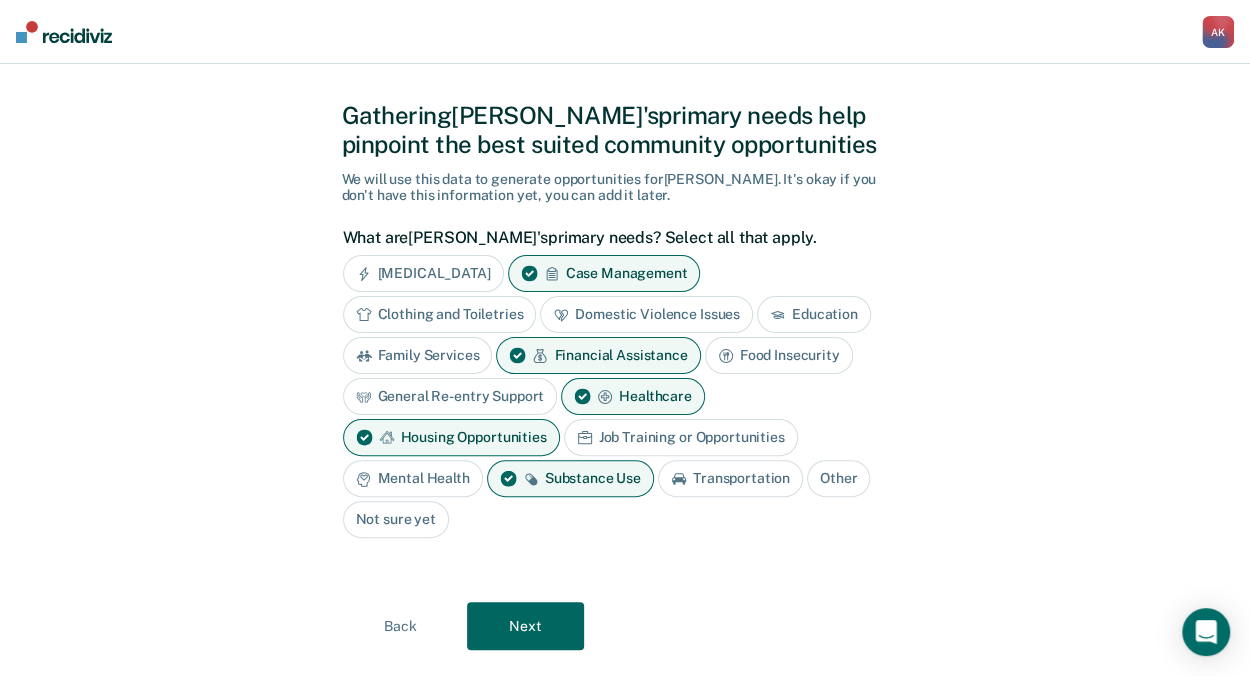 click on "Next" at bounding box center [525, 626] 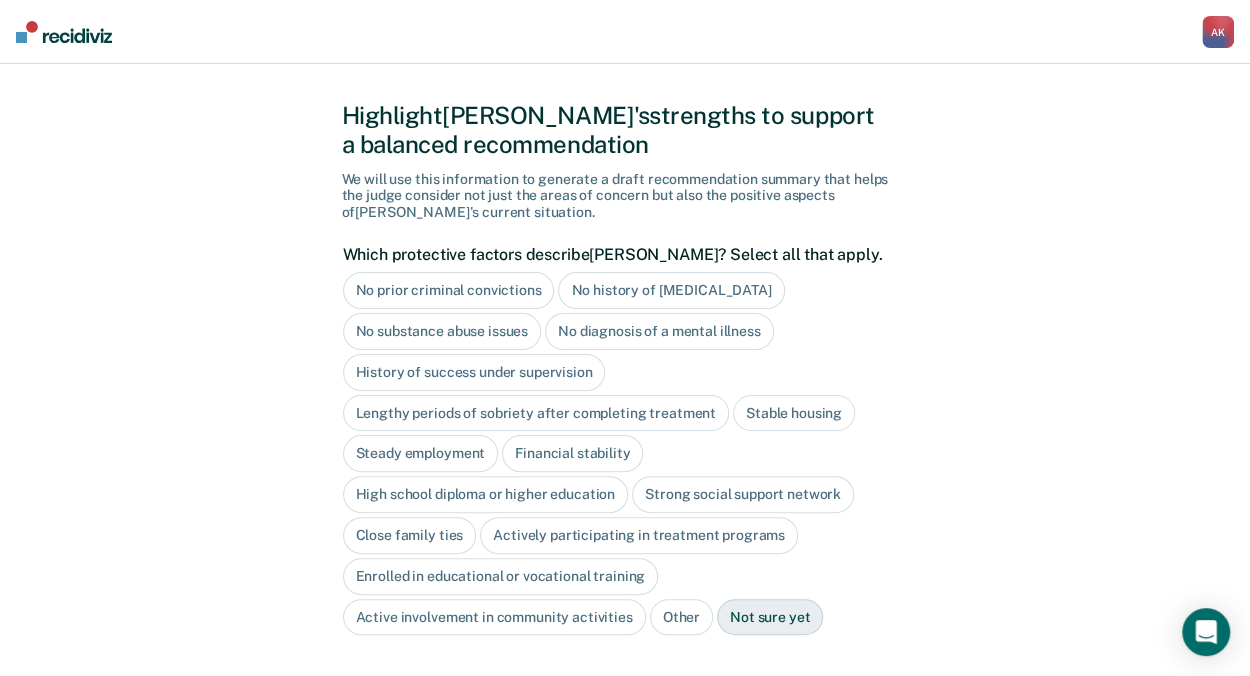 click on "No history of [MEDICAL_DATA]" at bounding box center [671, 290] 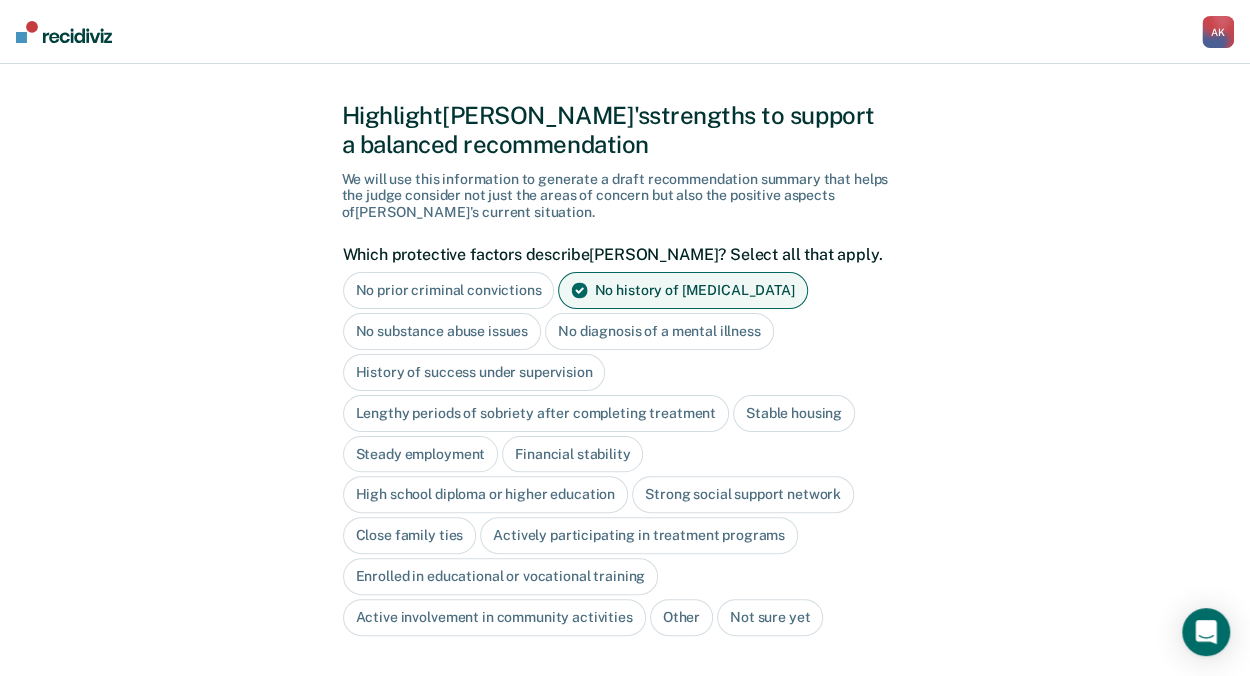 click on "History of success under supervision" at bounding box center (474, 372) 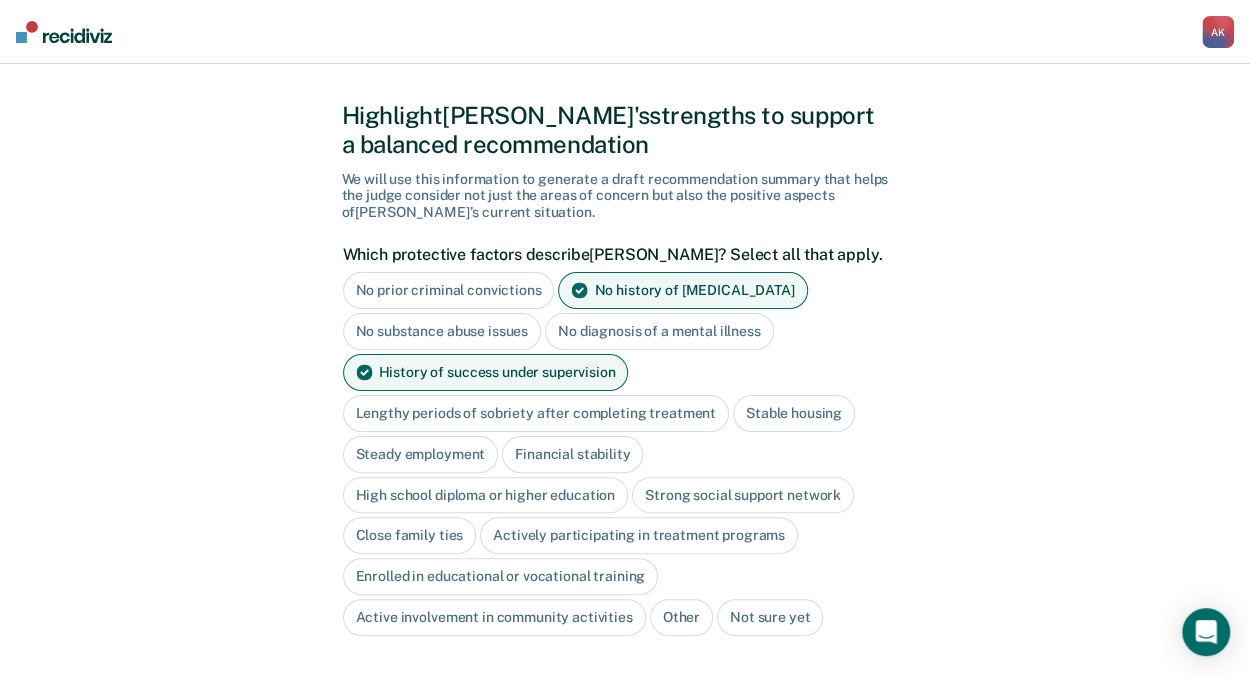 click on "High school diploma or higher education" at bounding box center [486, 495] 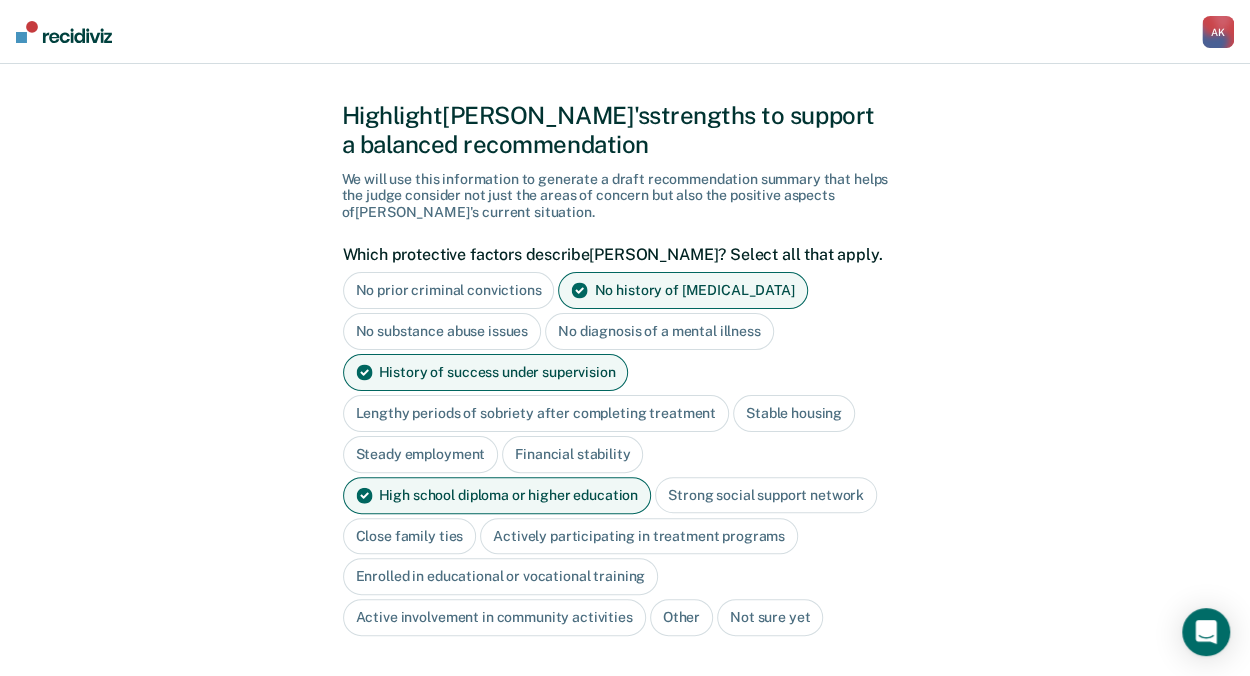 click on "High school diploma or higher education" at bounding box center [497, 495] 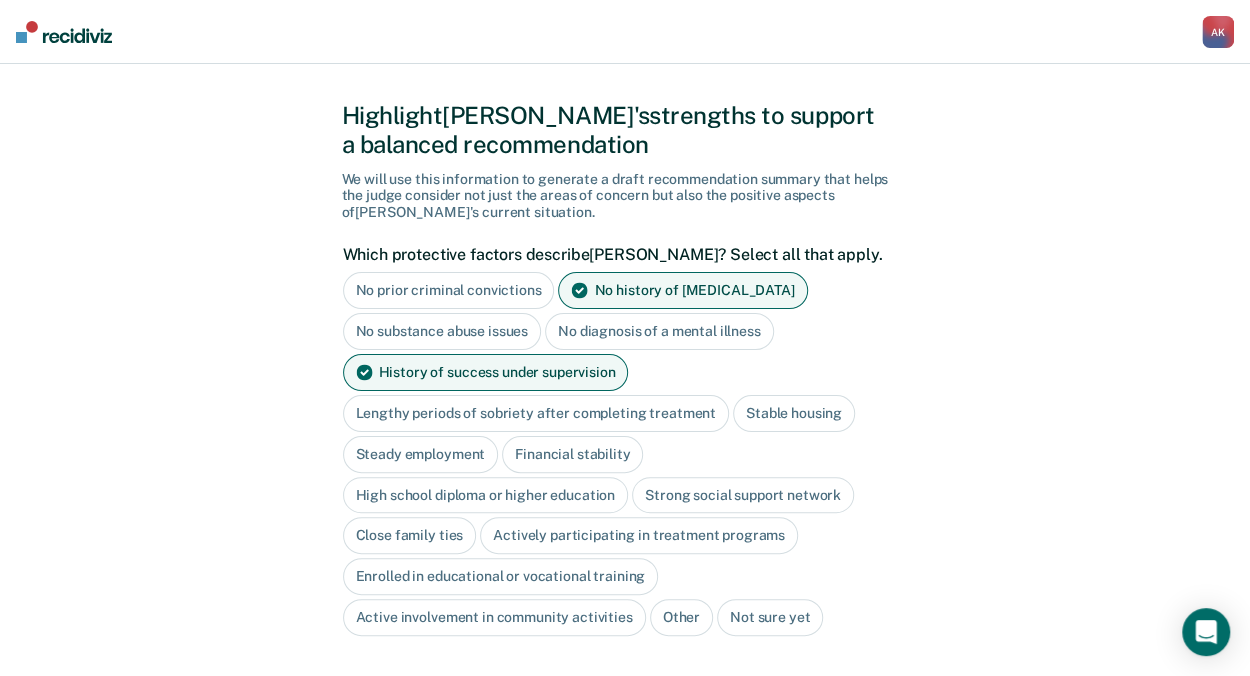 click on "Actively participating in treatment programs" at bounding box center [639, 535] 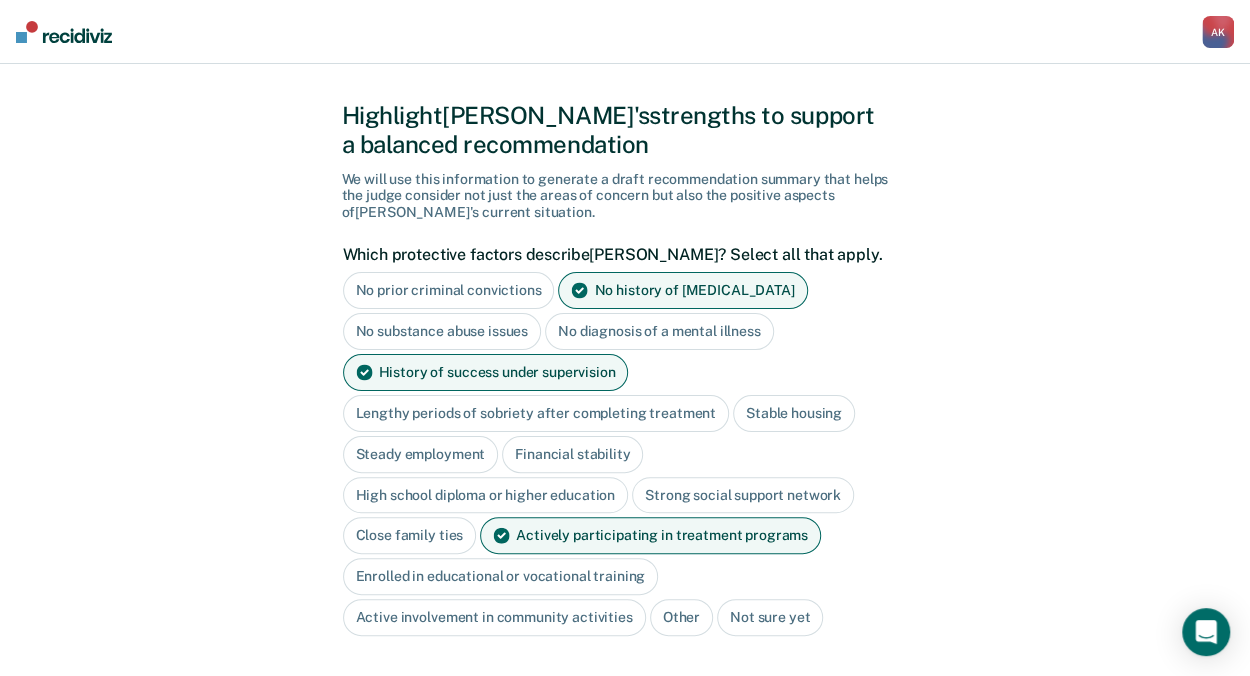 scroll, scrollTop: 174, scrollLeft: 0, axis: vertical 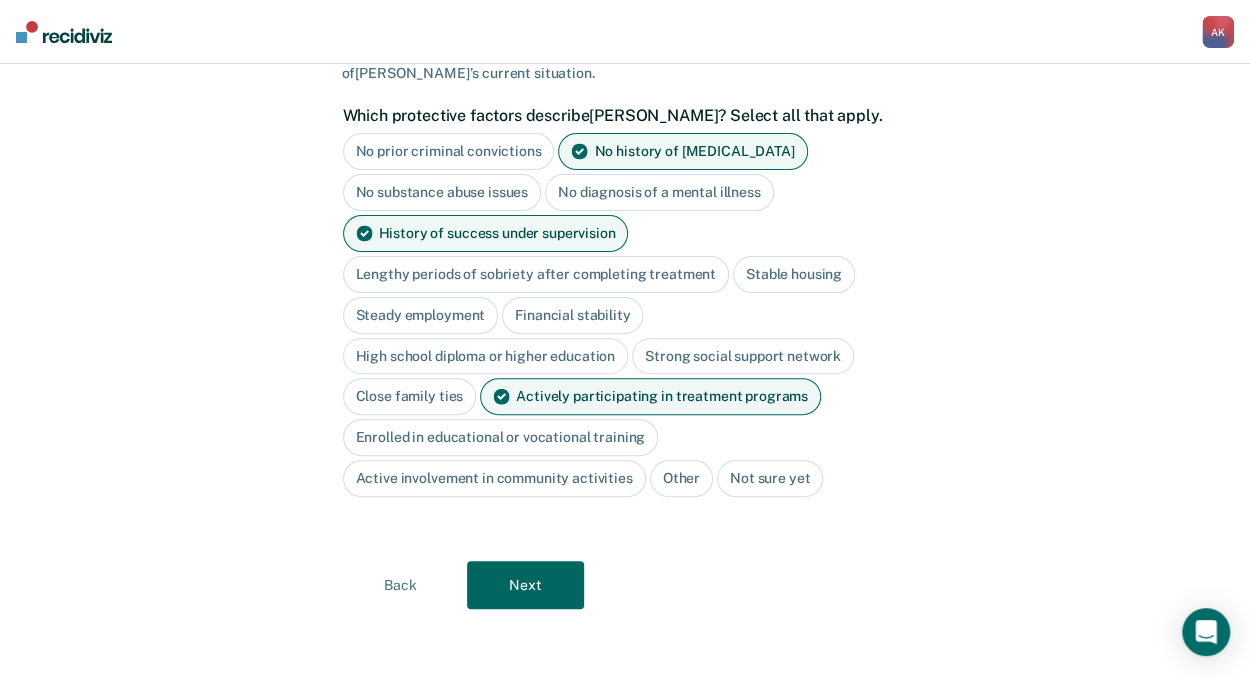 click on "Next" at bounding box center [525, 585] 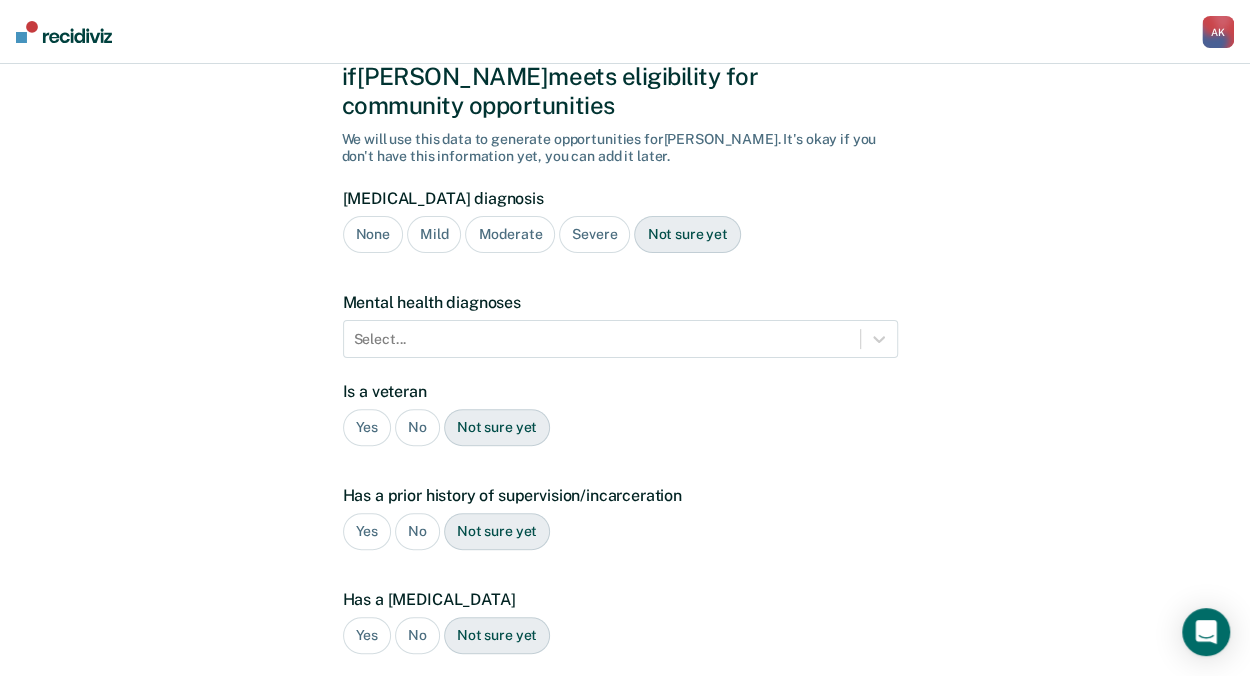scroll, scrollTop: 177, scrollLeft: 0, axis: vertical 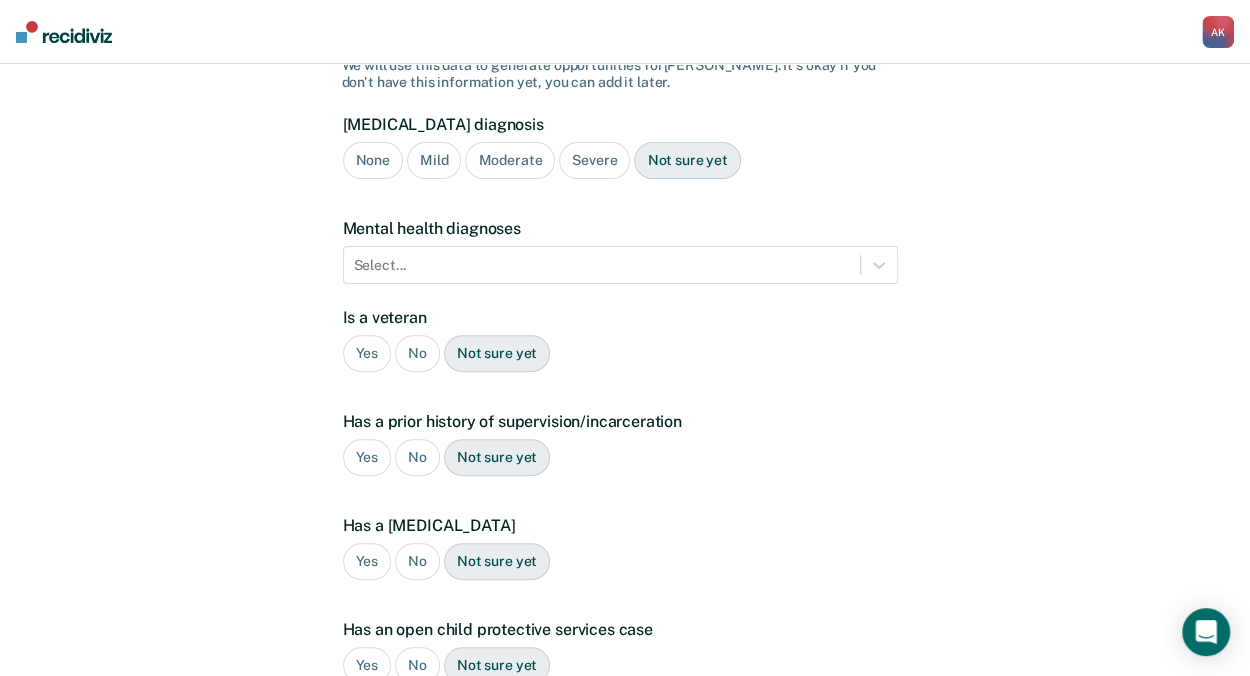 click on "Severe" at bounding box center (594, 160) 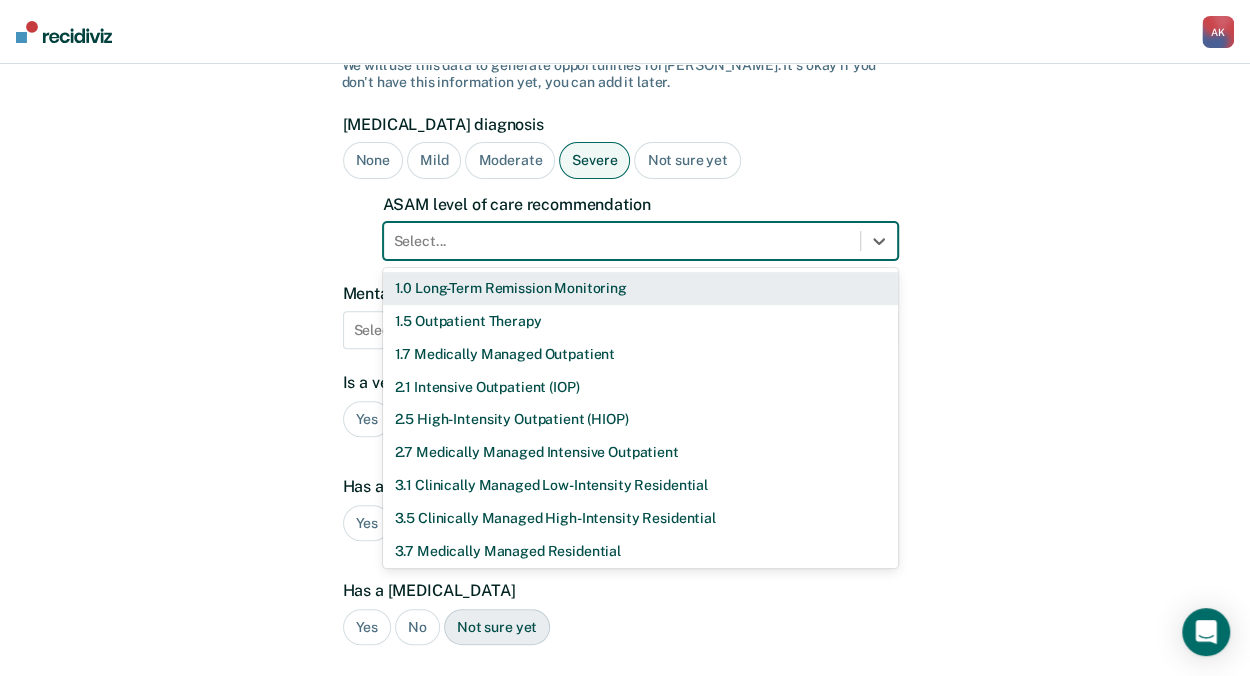 click at bounding box center (622, 241) 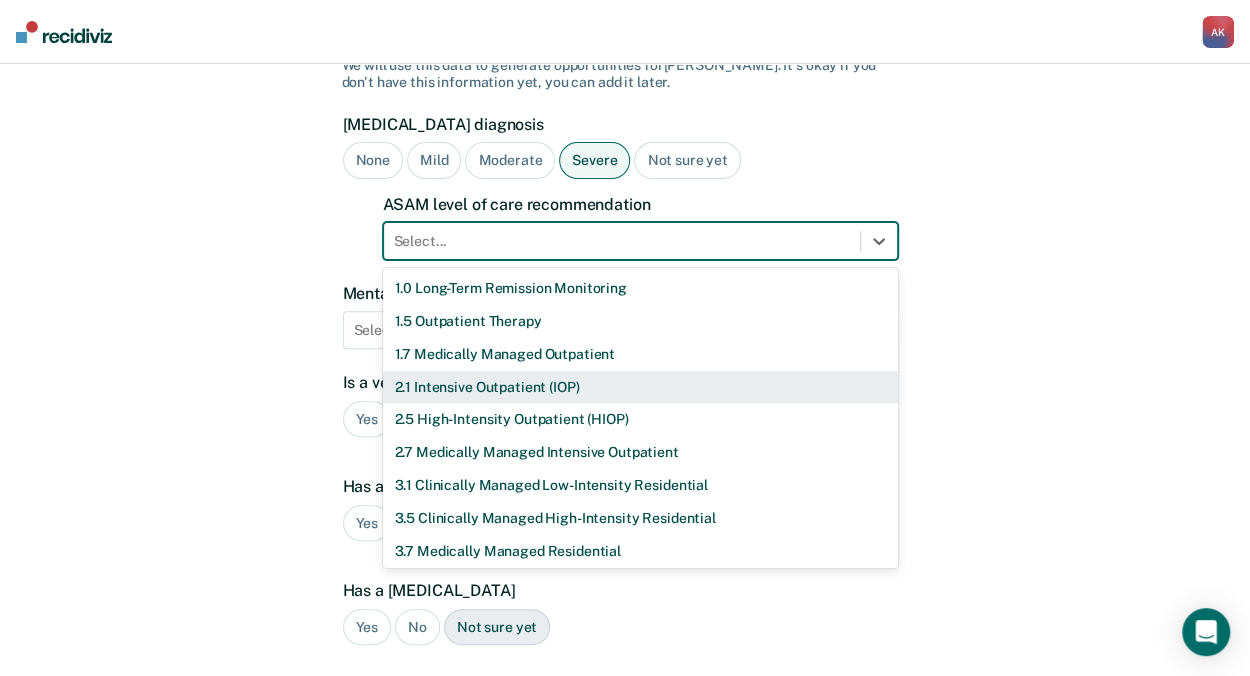 click on "2.1 Intensive Outpatient (IOP)" at bounding box center [640, 387] 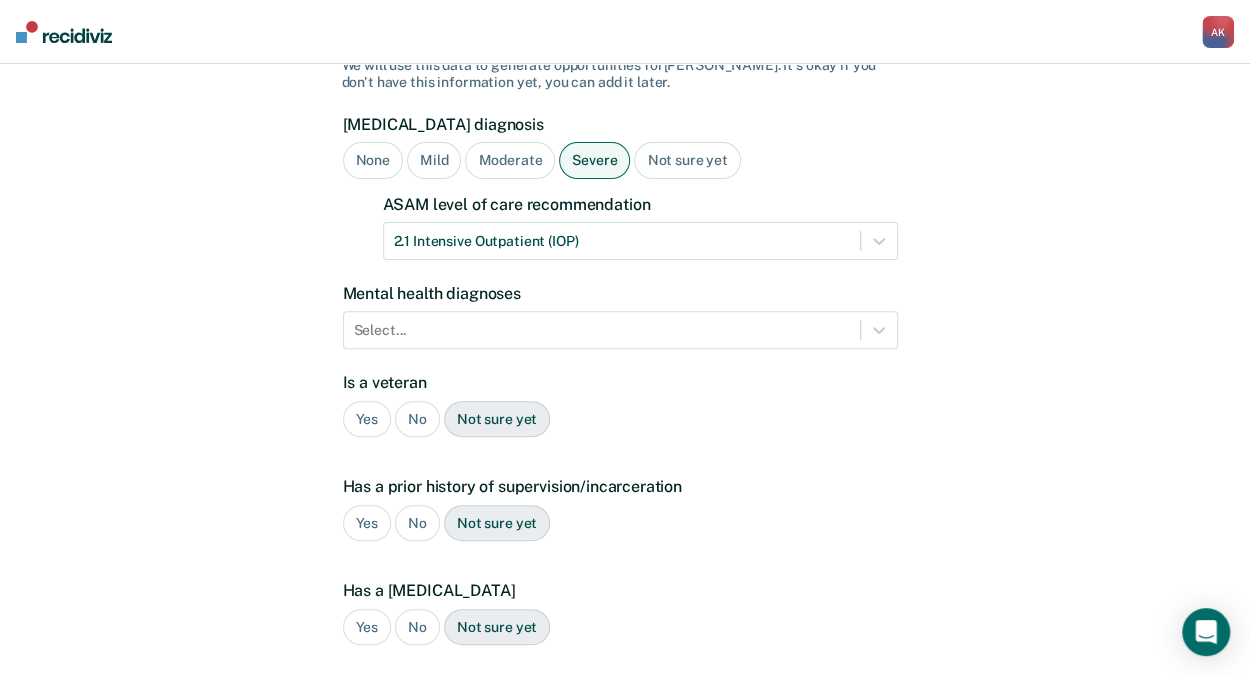 click on "[MEDICAL_DATA] diagnosis  None Mild Moderate Severe Not sure yet ASAM level of care recommendation  2.1 Intensive Outpatient (IOP) Mental health diagnoses  Select... Is a veteran  Yes No Not sure yet Has a prior history of supervision/incarceration   Yes No Not sure yet Has a [MEDICAL_DATA]  Yes No Not sure yet Has an open child protective services case   Yes No Not sure yet Plea  Guilty Not Guilty [PERSON_NAME] Plea Not sure yet" at bounding box center (620, 504) 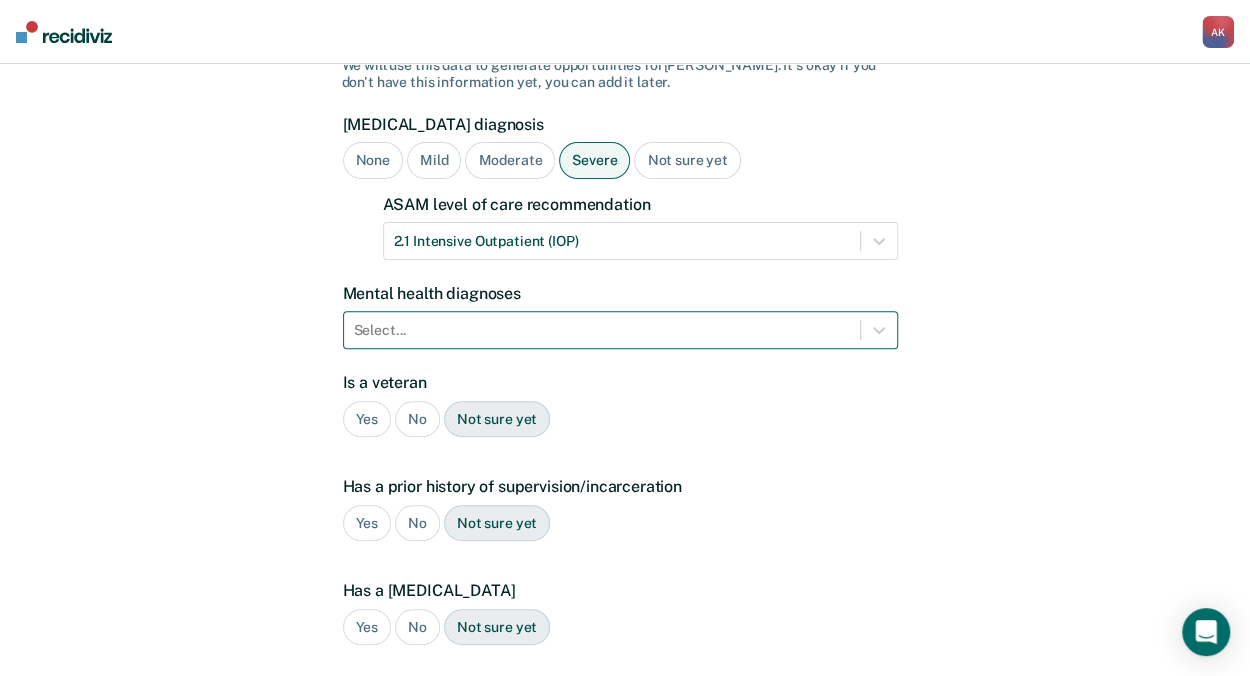 click on "Select..." at bounding box center [602, 330] 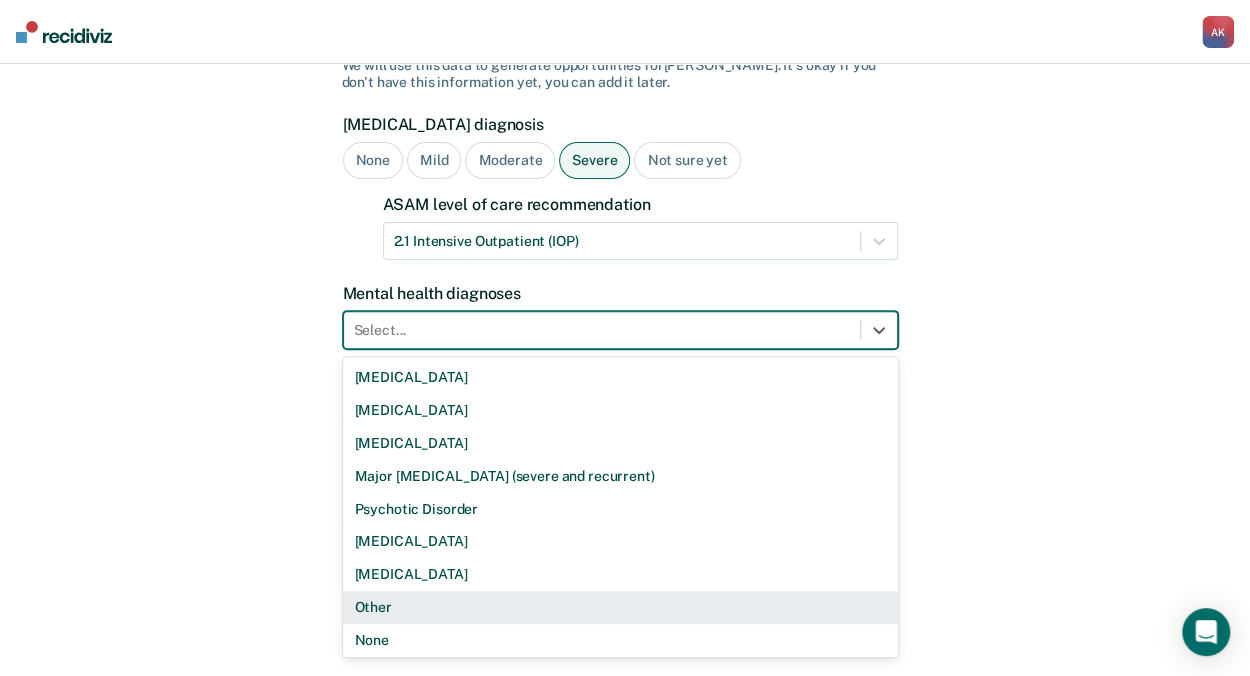 click on "Other" at bounding box center [620, 607] 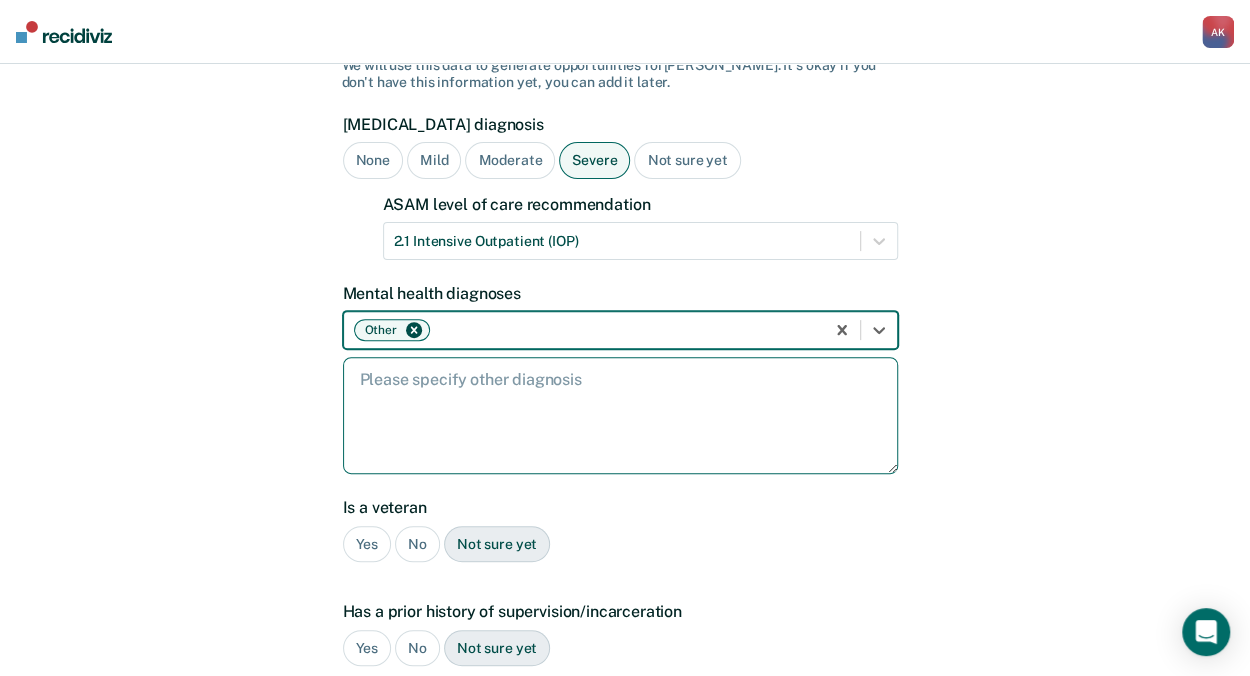 click at bounding box center [620, 415] 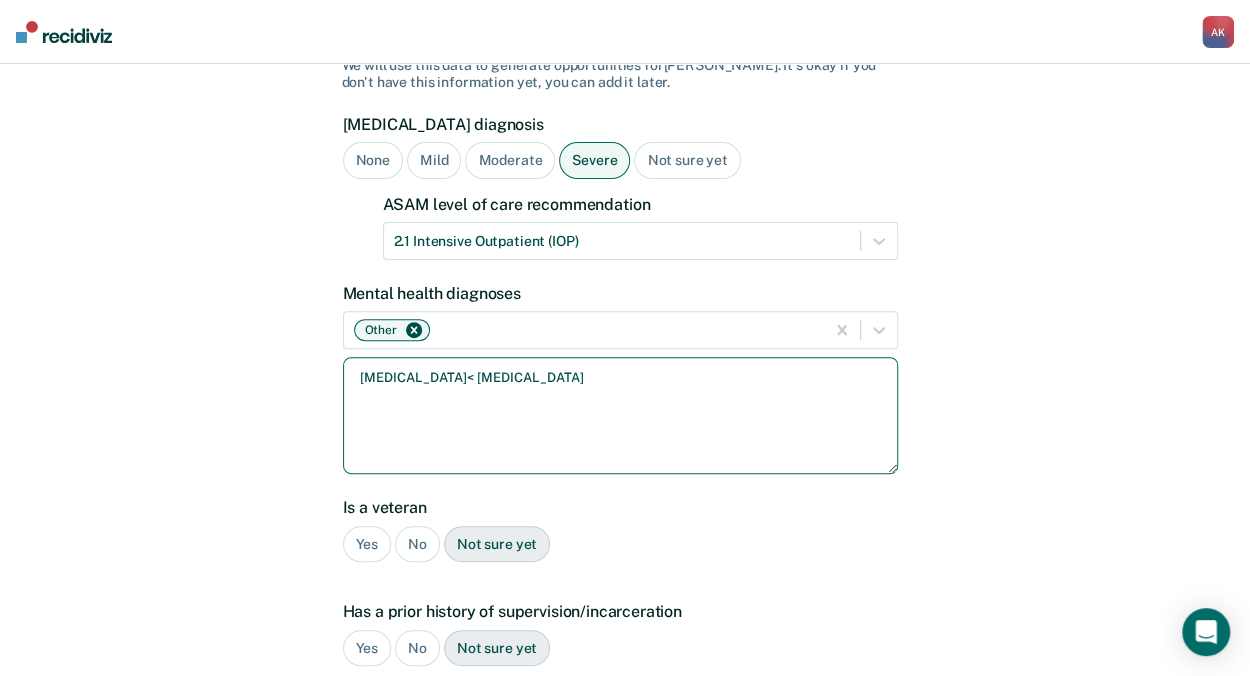 click on "[MEDICAL_DATA]< [MEDICAL_DATA]" at bounding box center (620, 415) 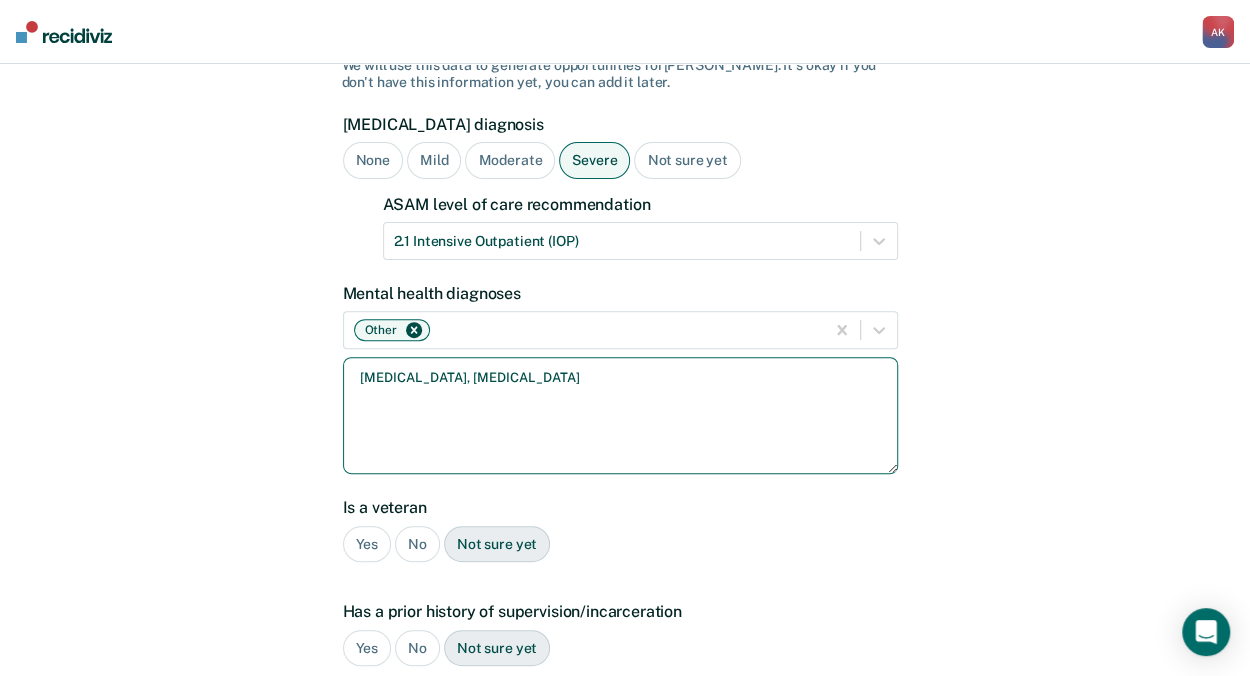 type on "[MEDICAL_DATA], [MEDICAL_DATA]" 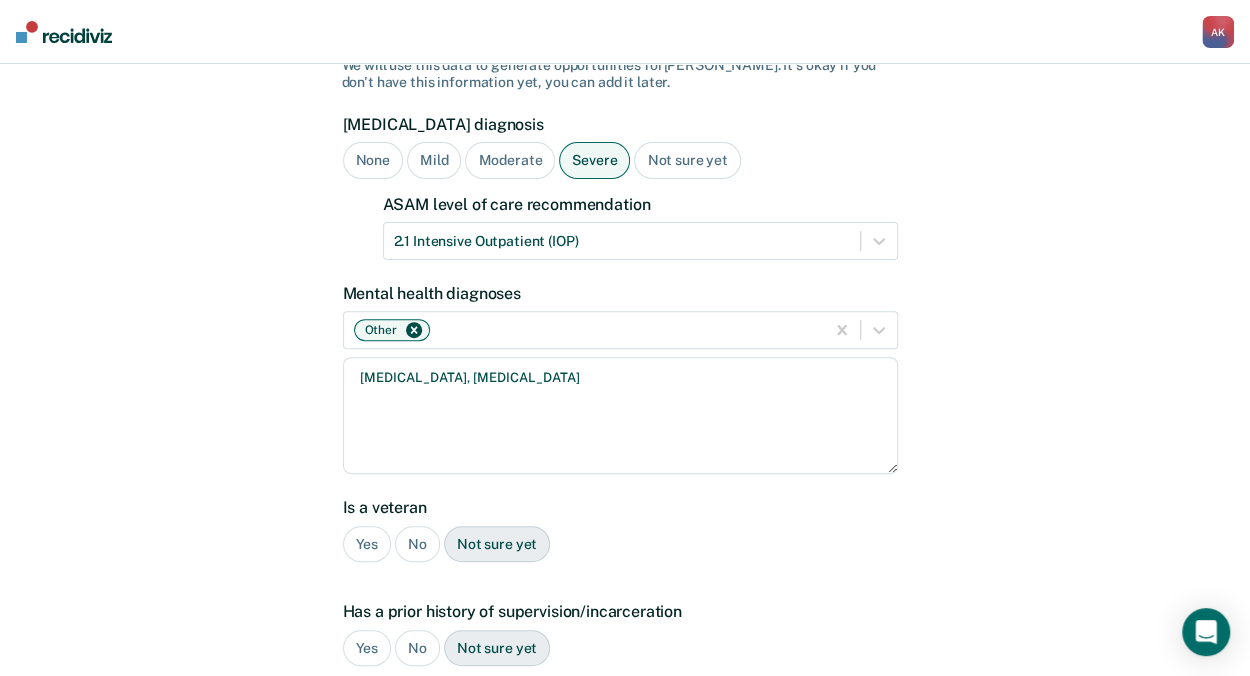 click on "No" at bounding box center [417, 544] 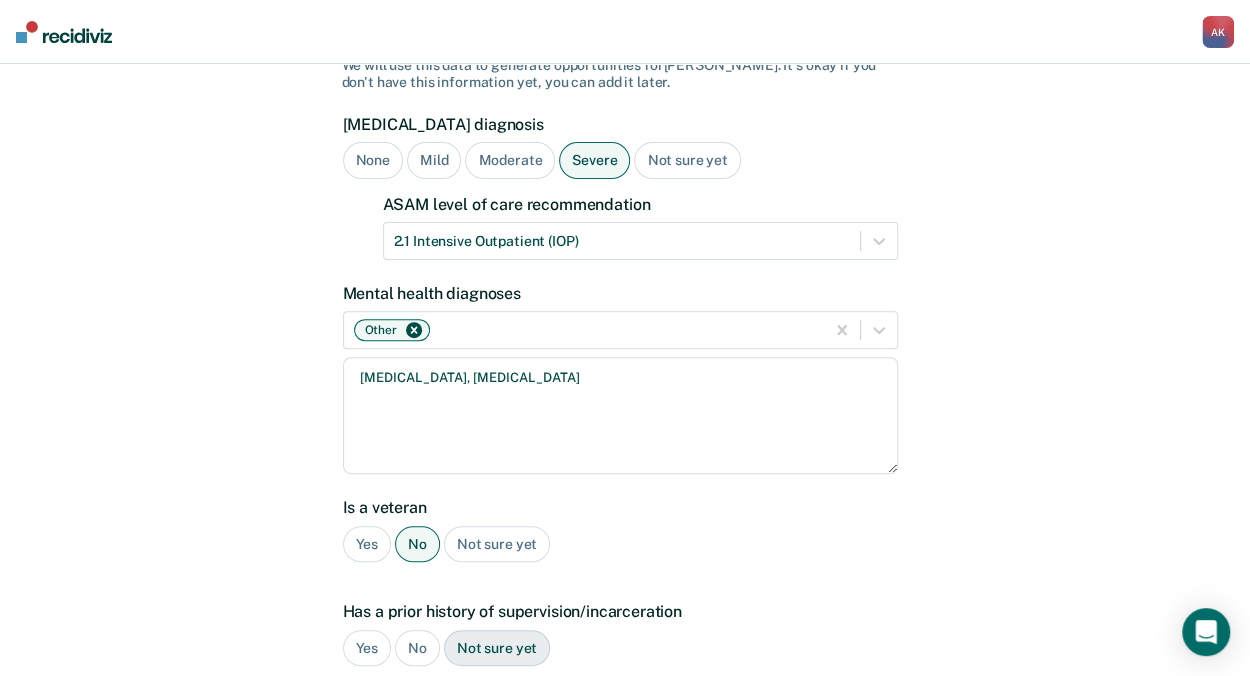 click on "Yes" at bounding box center (367, 648) 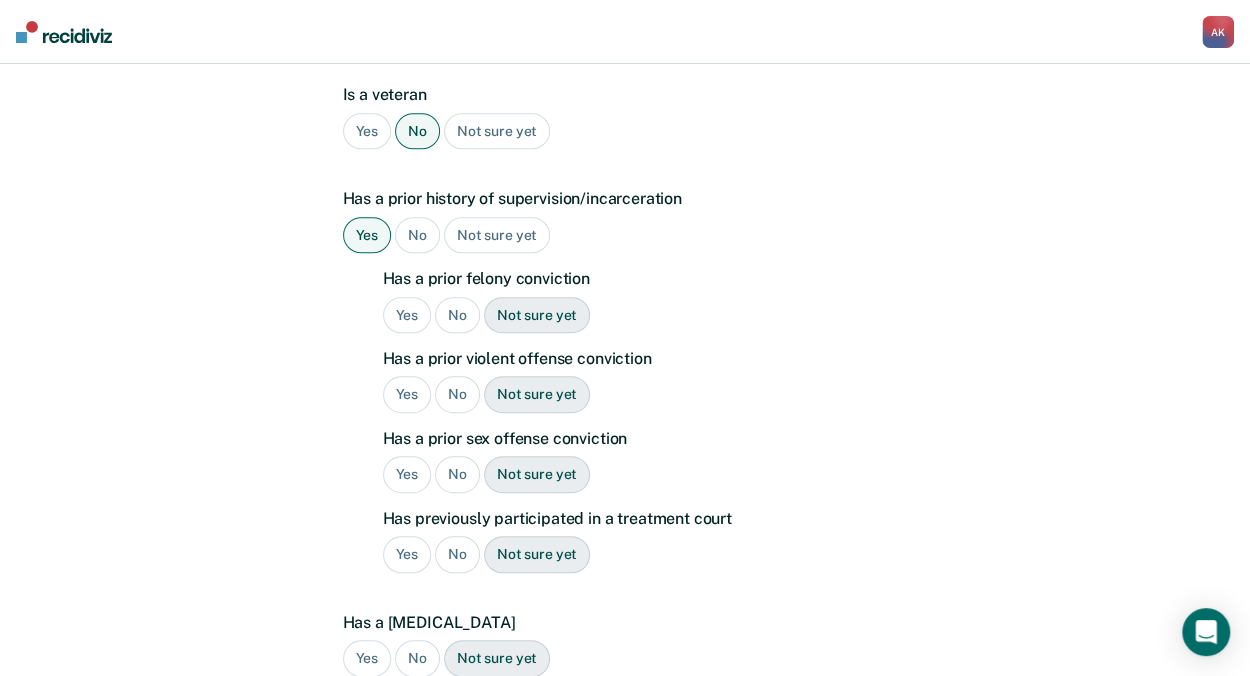 scroll, scrollTop: 592, scrollLeft: 0, axis: vertical 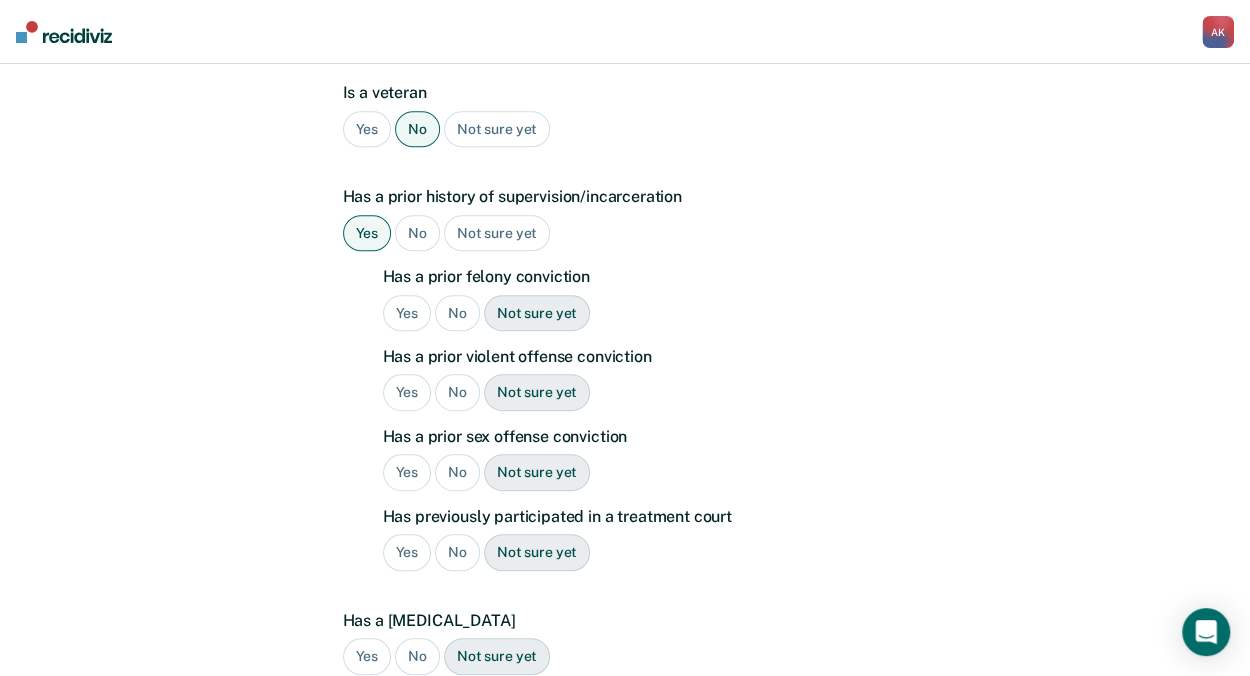 click on "Yes" at bounding box center (407, 313) 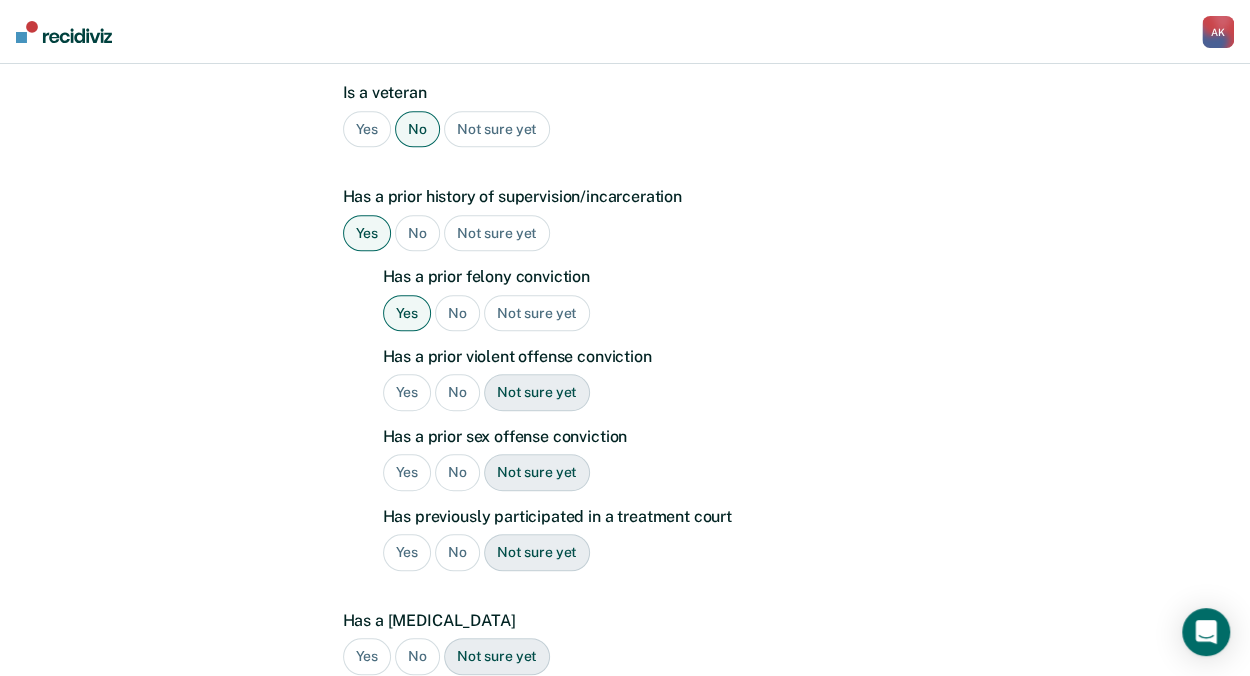 click on "No" at bounding box center [457, 392] 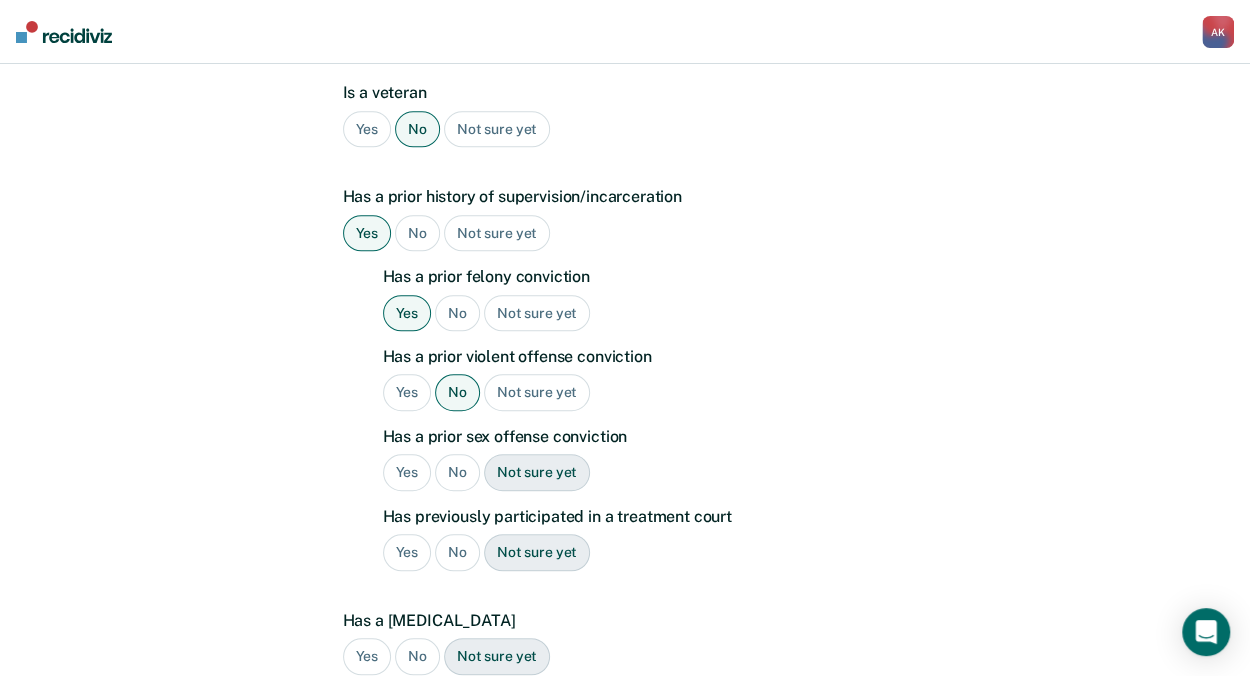 click on "No" at bounding box center [457, 472] 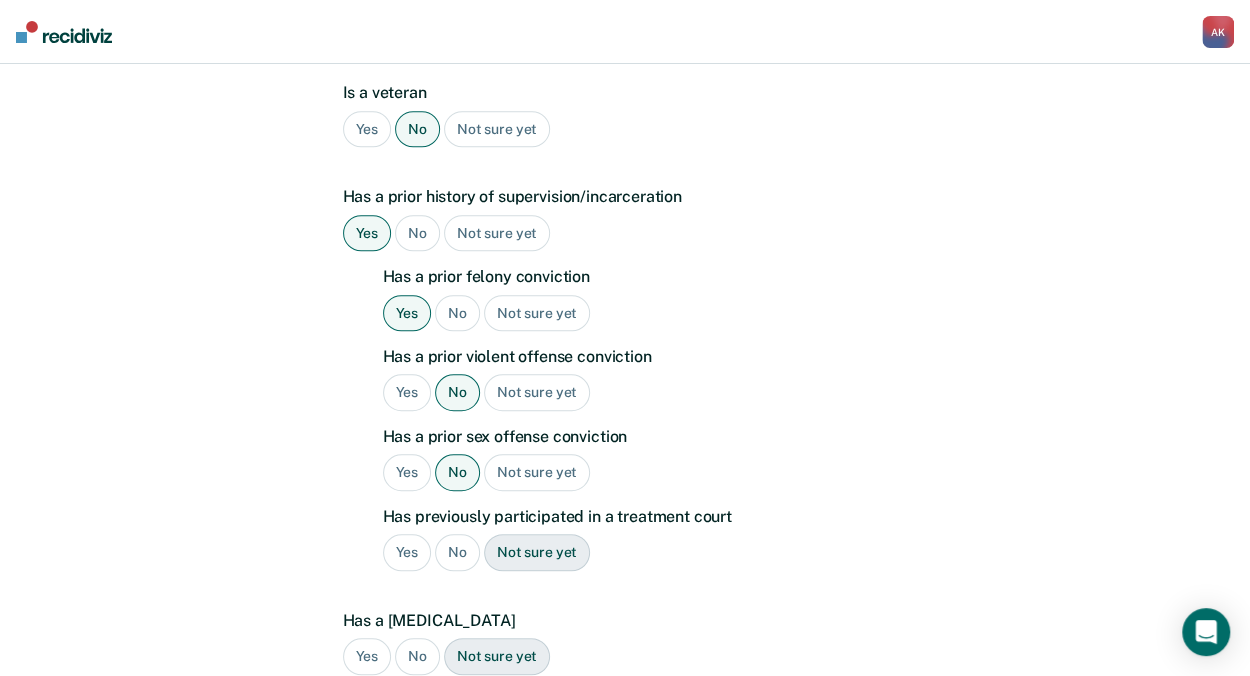 click on "No" at bounding box center [457, 552] 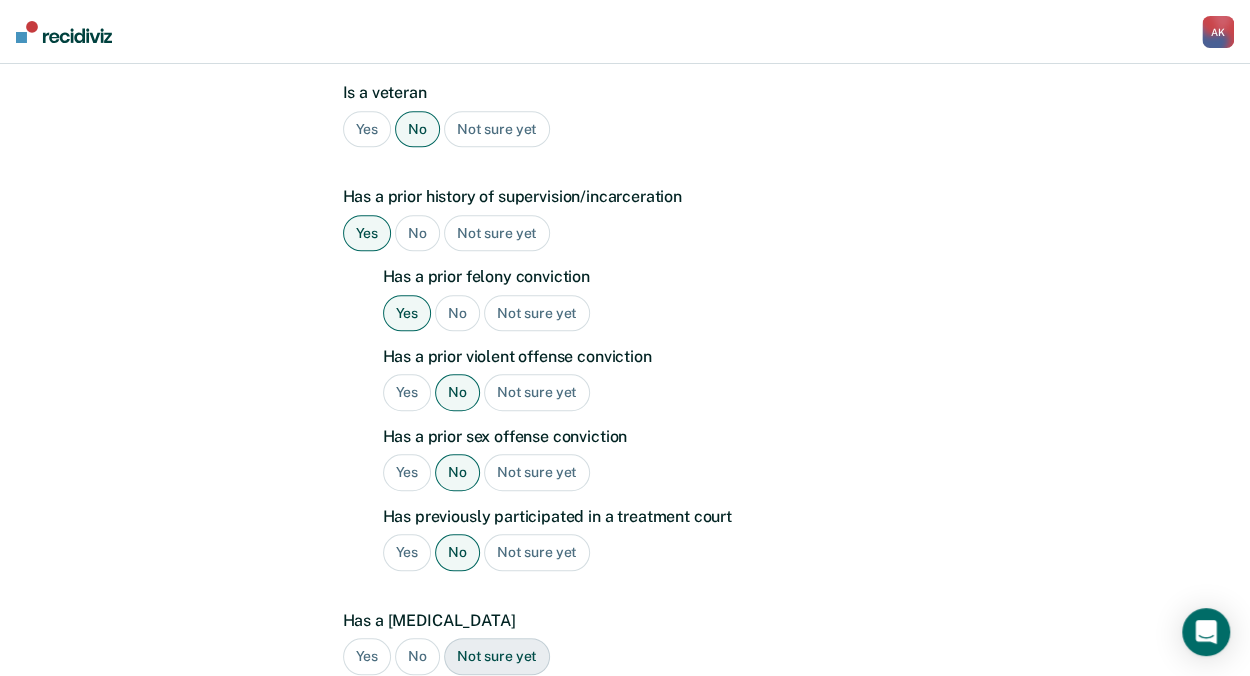 click on "No" at bounding box center [457, 552] 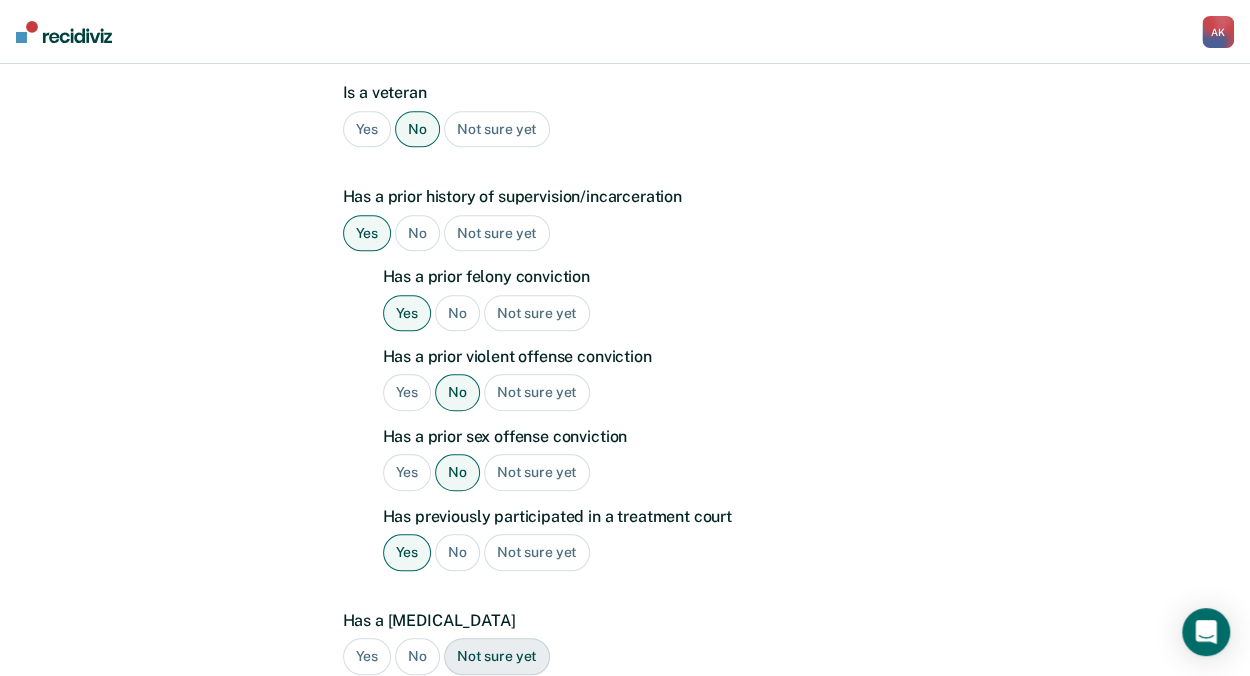 click on "Has a [MEDICAL_DATA]  Yes No Not sure yet" at bounding box center [620, 651] 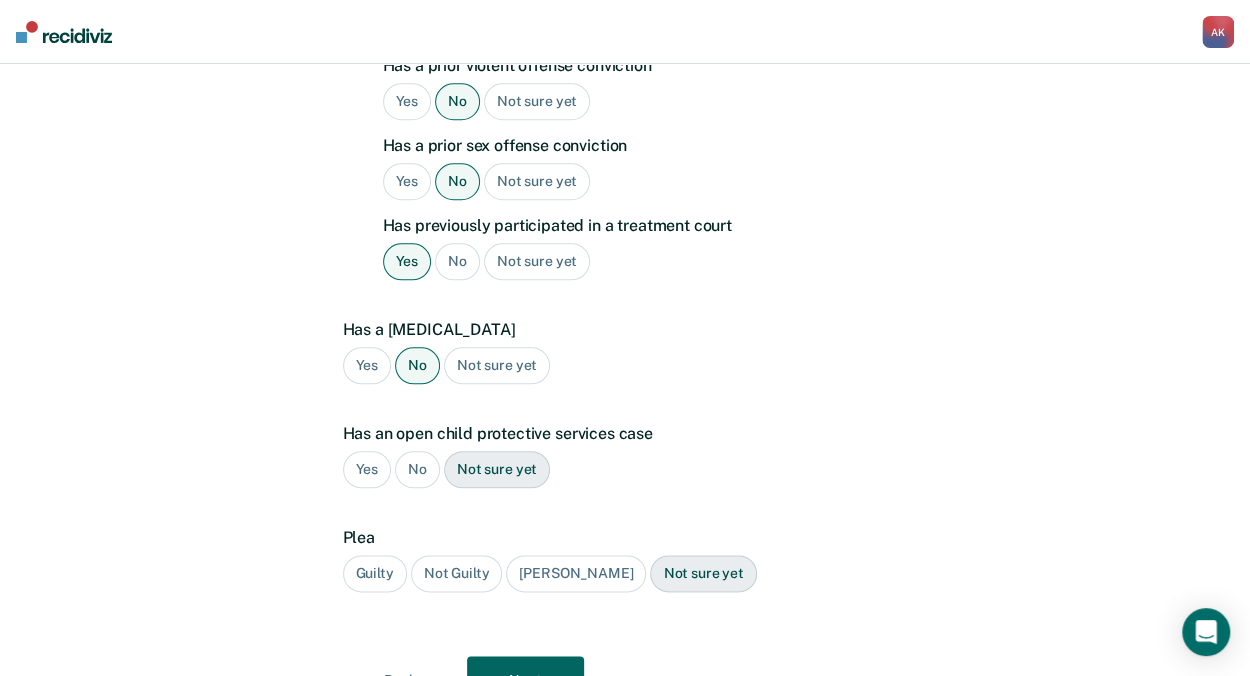 scroll, scrollTop: 949, scrollLeft: 0, axis: vertical 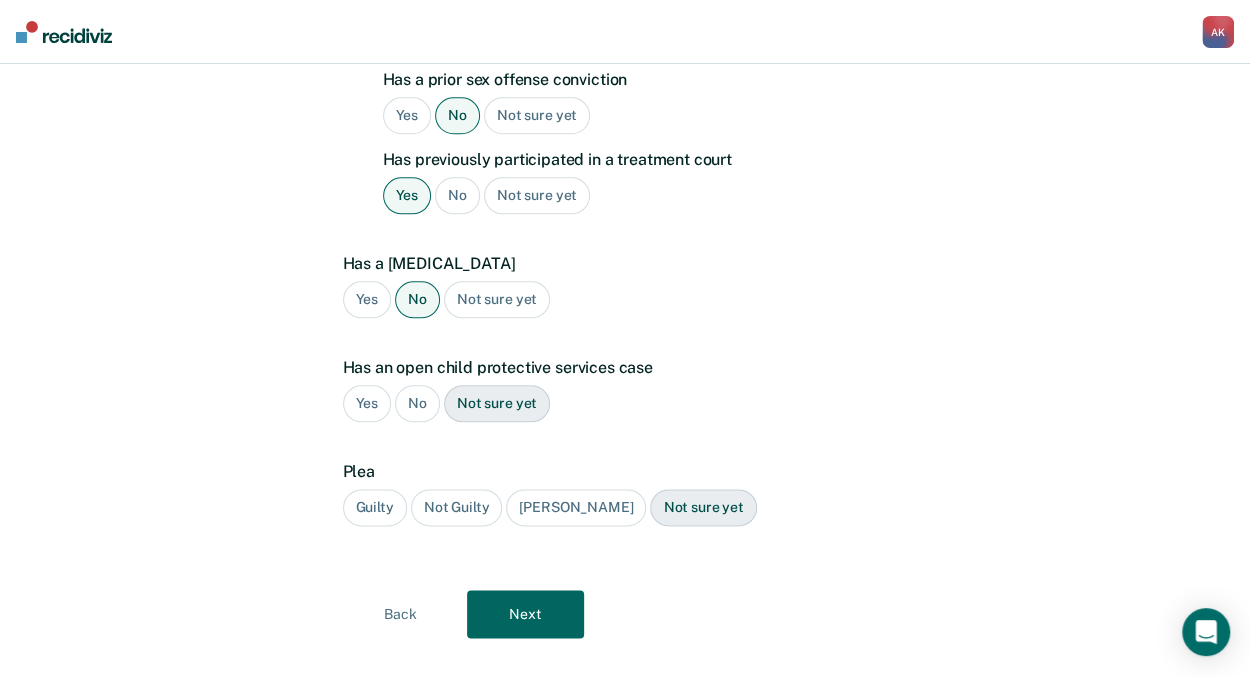 click on "No" at bounding box center [417, 403] 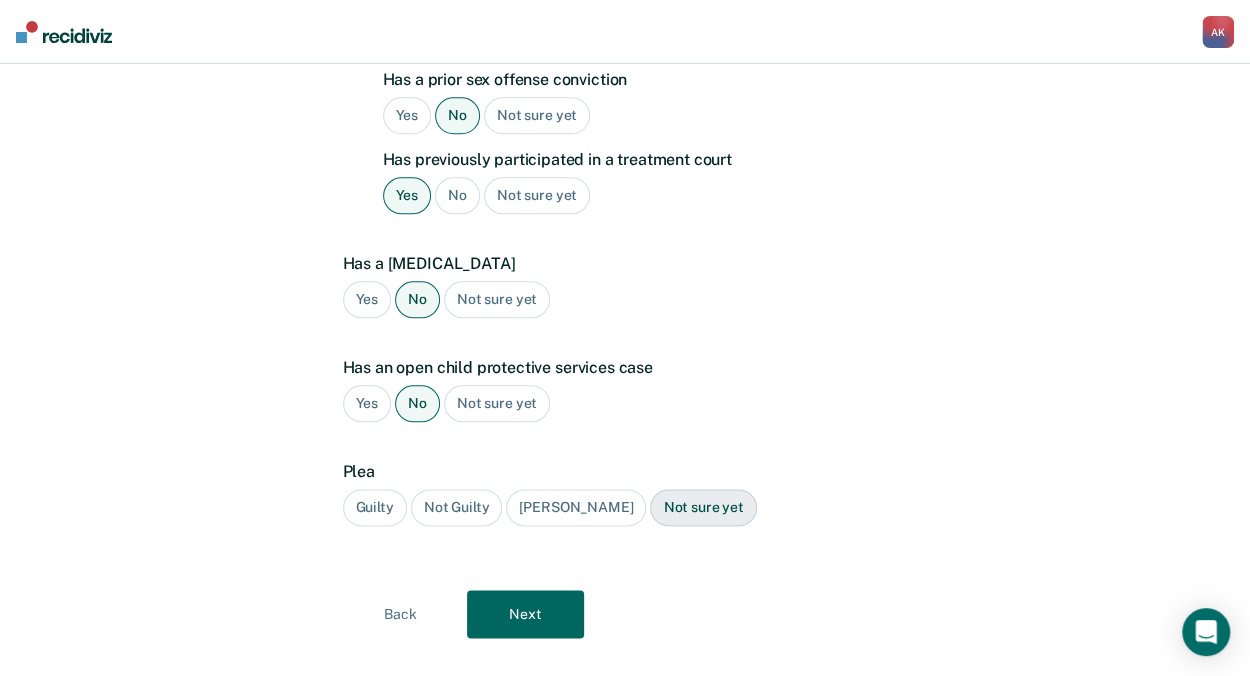 click on "Guilty" at bounding box center [375, 507] 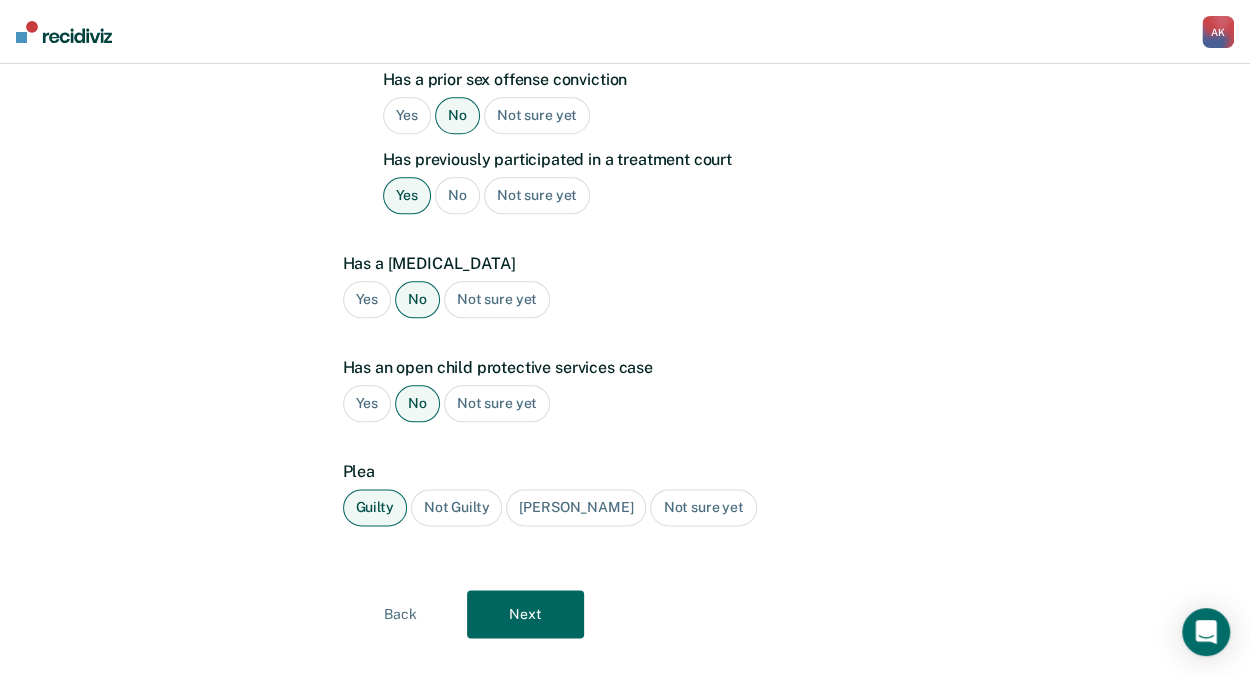 click on "Next" at bounding box center (525, 614) 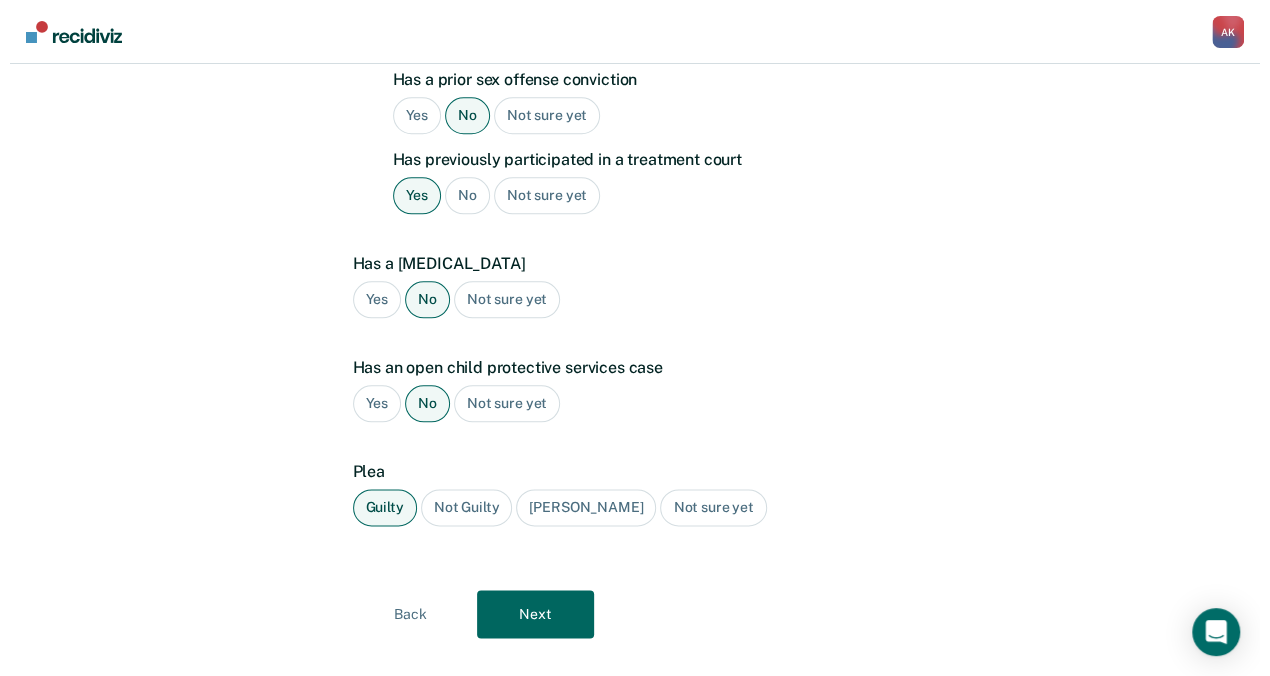 scroll, scrollTop: 0, scrollLeft: 0, axis: both 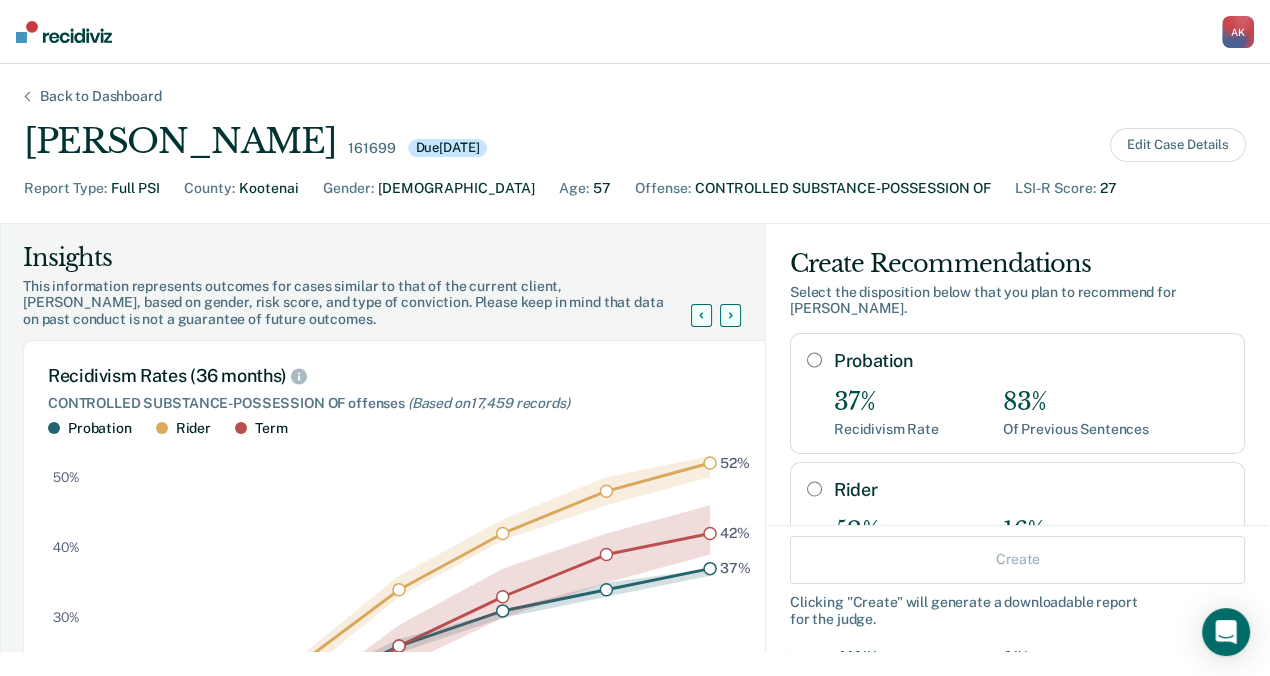 click on "Probation" at bounding box center (814, 360) 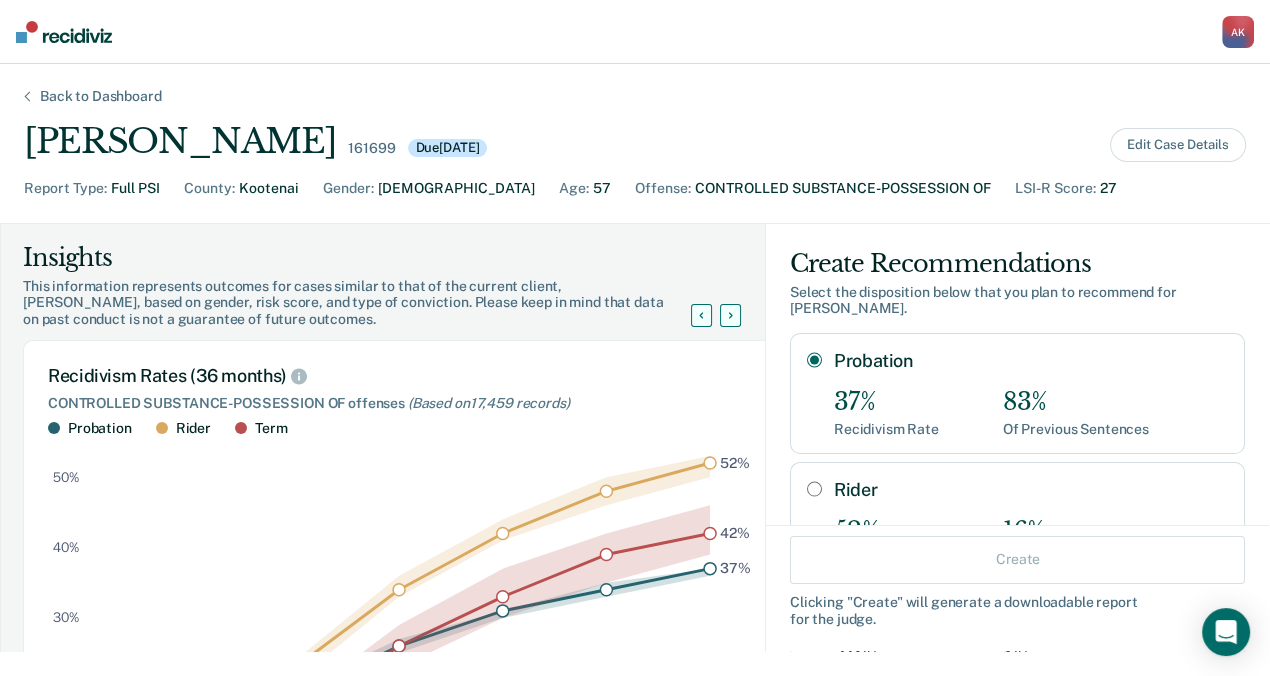 radio on "true" 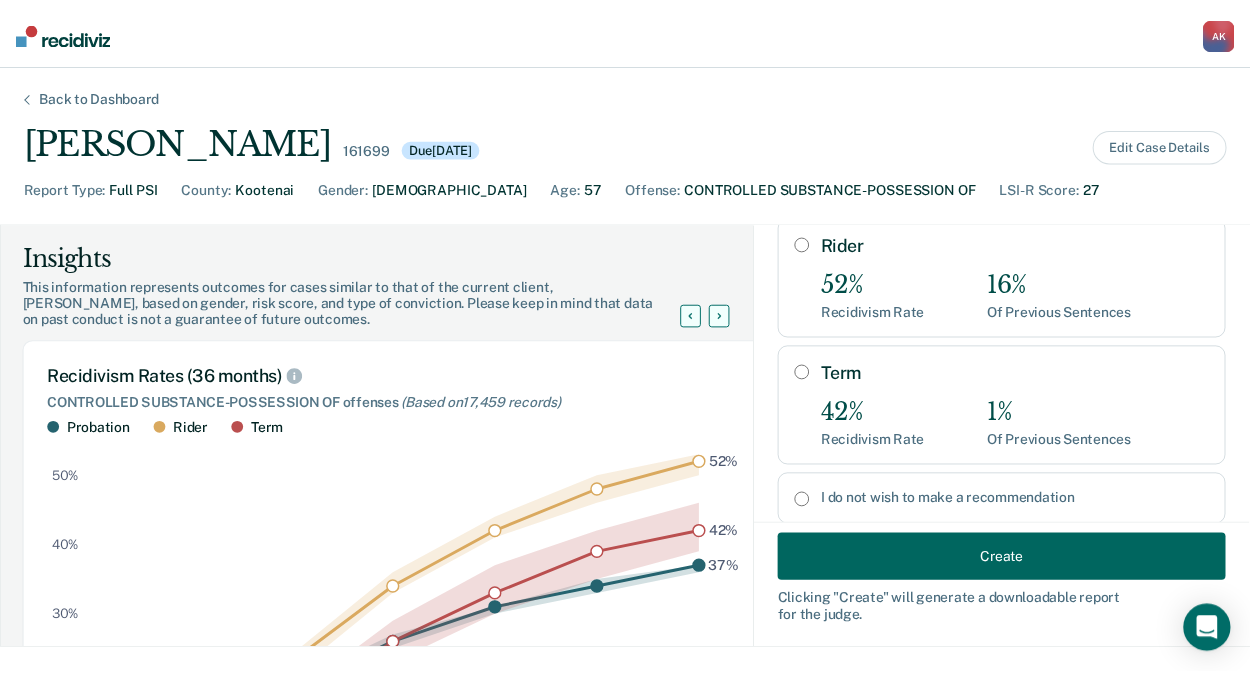 scroll, scrollTop: 291, scrollLeft: 0, axis: vertical 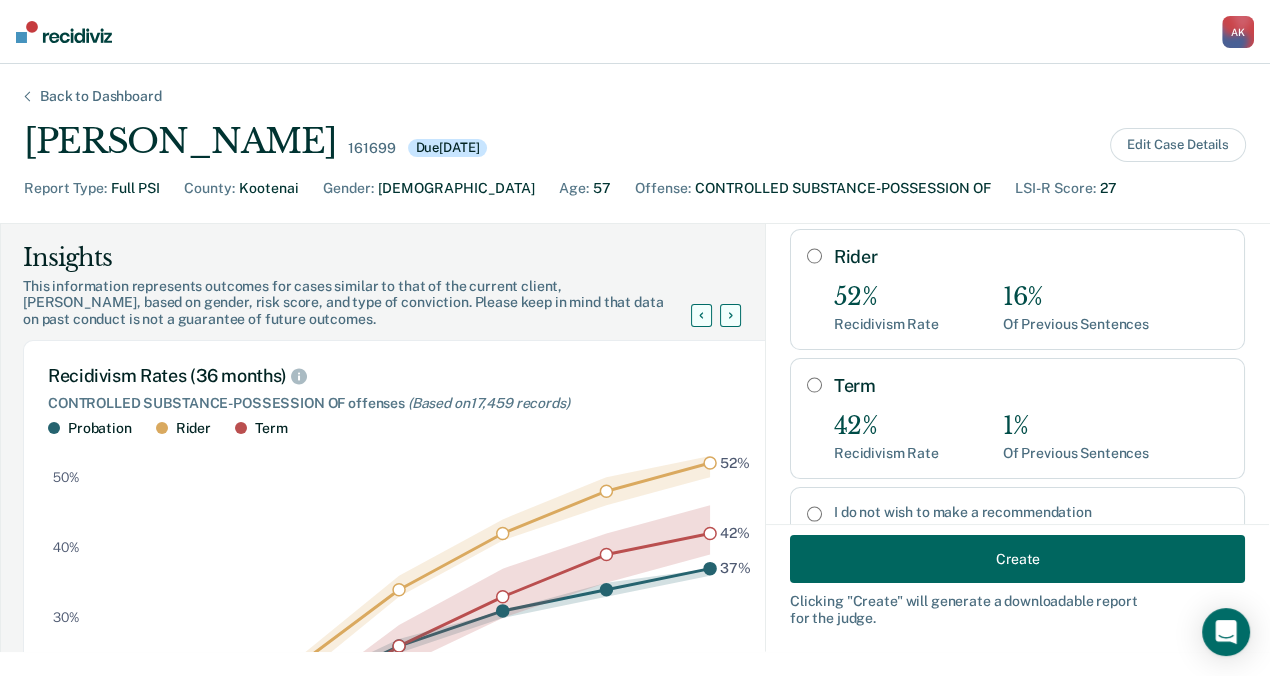 click on "Create" at bounding box center [1017, 559] 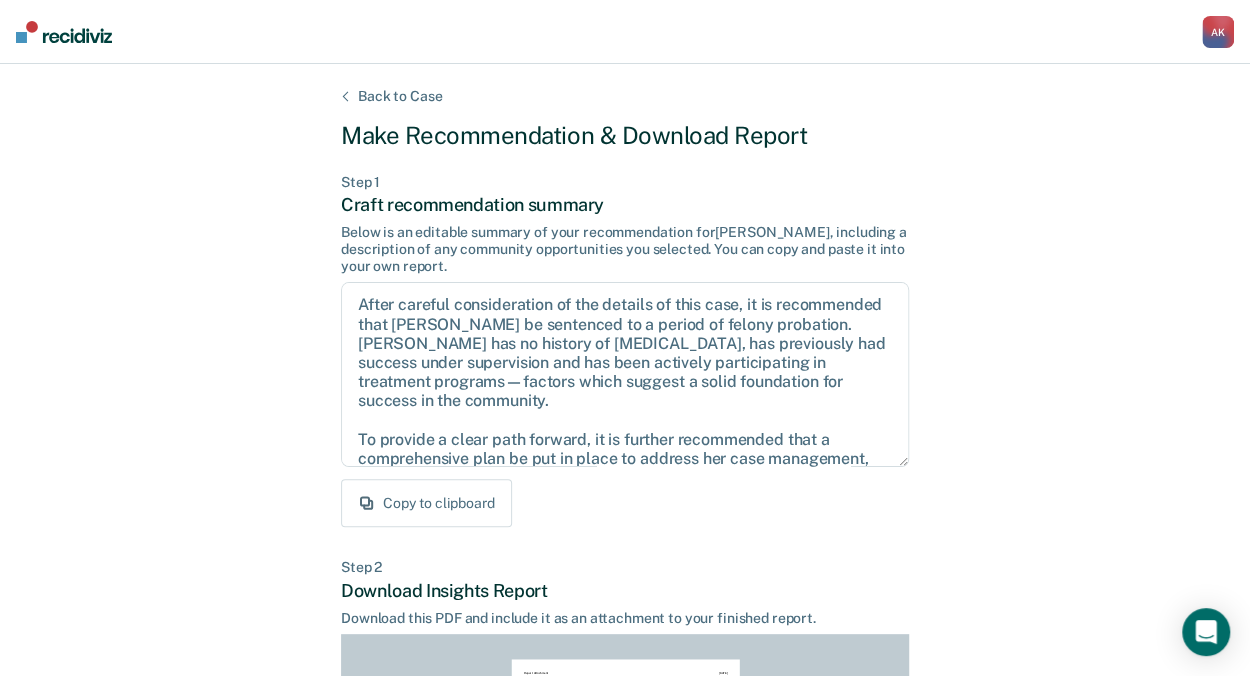 scroll, scrollTop: 292, scrollLeft: 0, axis: vertical 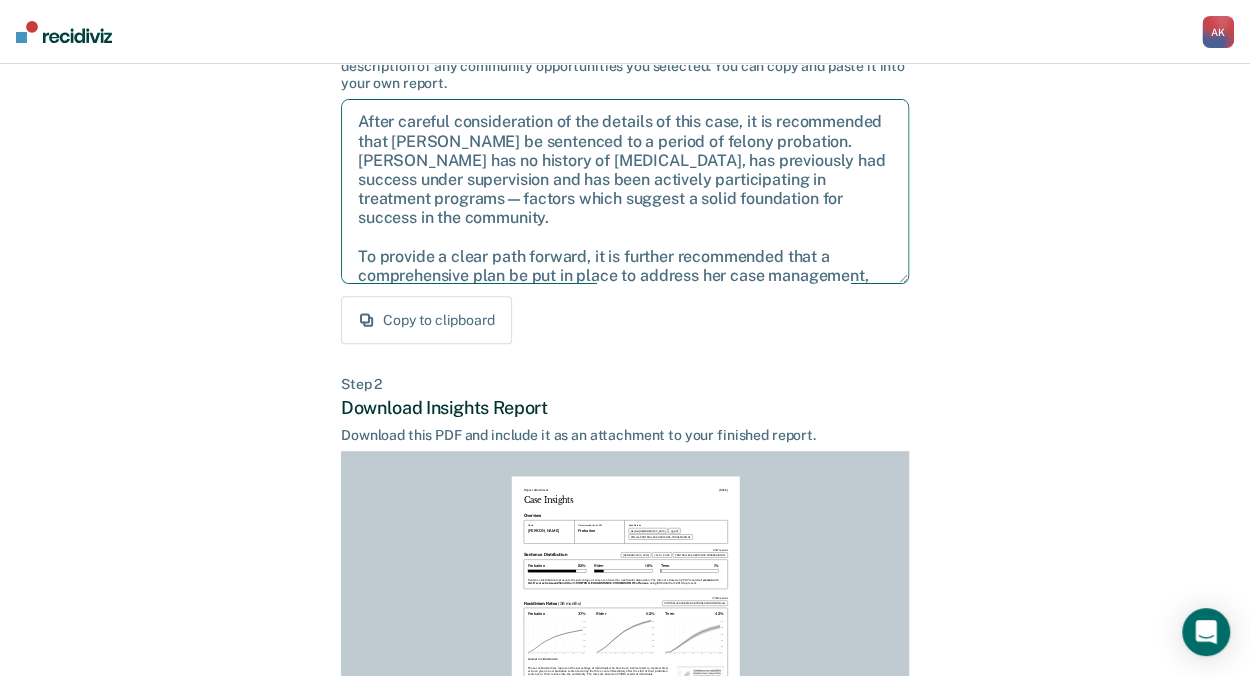 drag, startPoint x: 430, startPoint y: 158, endPoint x: 362, endPoint y: 120, distance: 77.89737 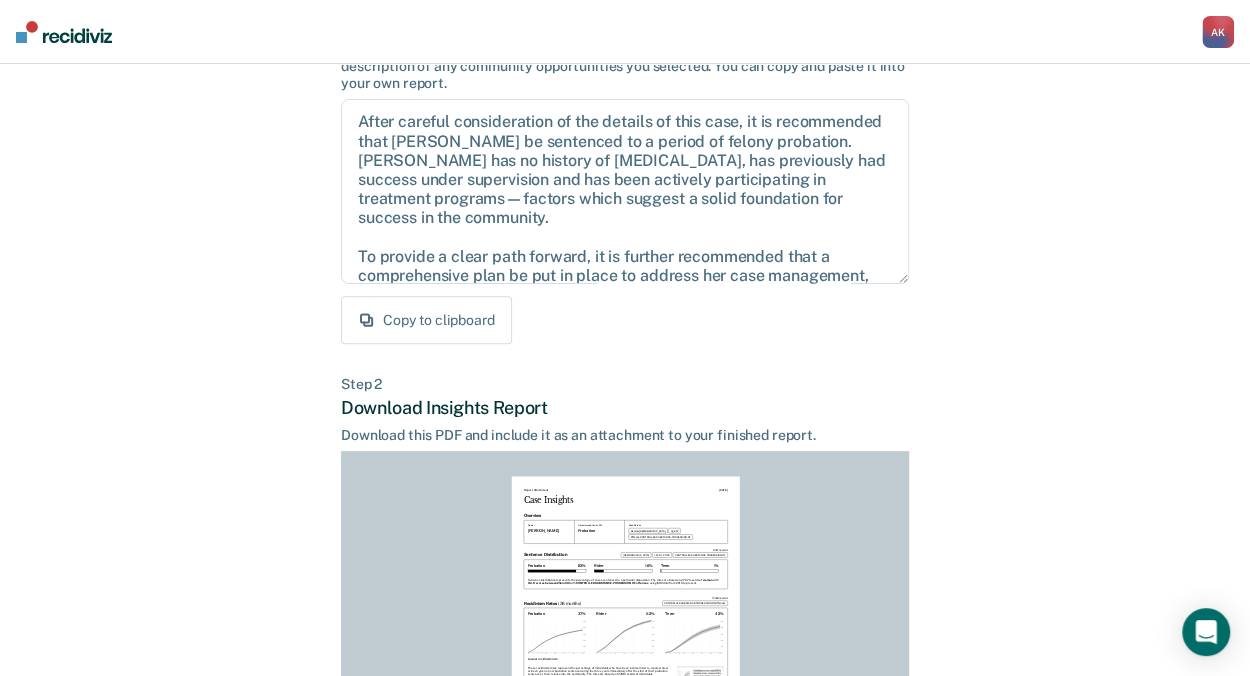 click on "Back to Case Make Recommendation & Download Report Step 1 Craft recommendation summary Below is an editable summary of your recommendation for  [PERSON_NAME] , including a description of any community opportunities you selected. You can copy and paste it into your own report. After careful consideration of the details of this case, it is recommended that [PERSON_NAME] be sentenced to a period of felony probation. [PERSON_NAME] has no history of [MEDICAL_DATA], has previously had success under supervision and has been actively participating in treatment programs—factors which suggest a solid foundation for success in the community.
To provide a clear path forward, it is further recommended that a comprehensive plan be put in place to address her case management, financial support, healthcare, substance use and housing needs while on supervision.
Given this support and structure, it is hoped that [PERSON_NAME] will make the changes necessary to build a more stable and productive future.  Copy to clipboard Step 2 Name" at bounding box center [625, 419] 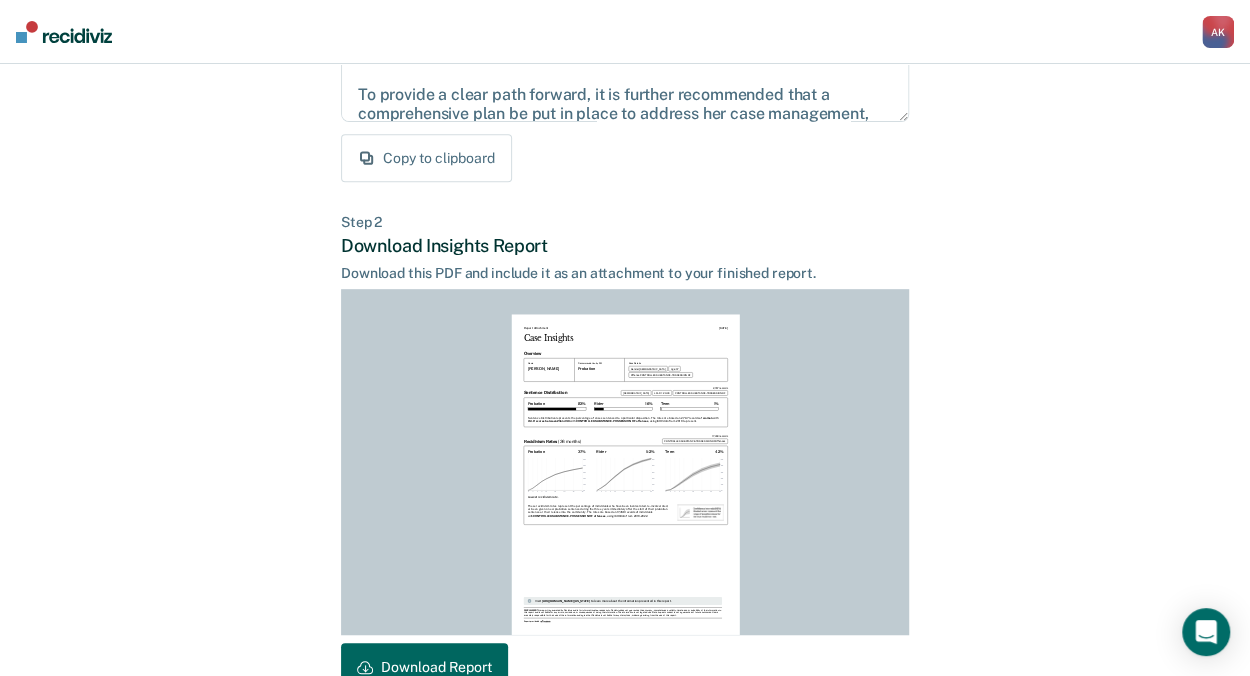 scroll, scrollTop: 463, scrollLeft: 0, axis: vertical 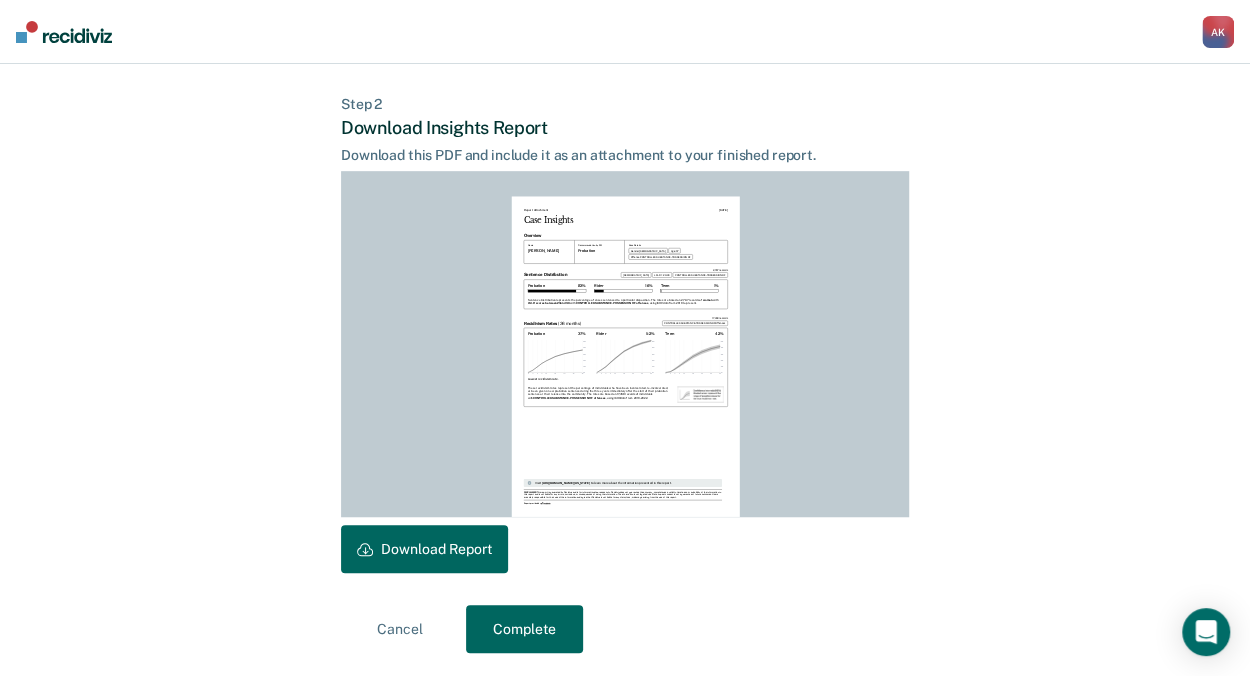 click on "Download Report" at bounding box center [424, 549] 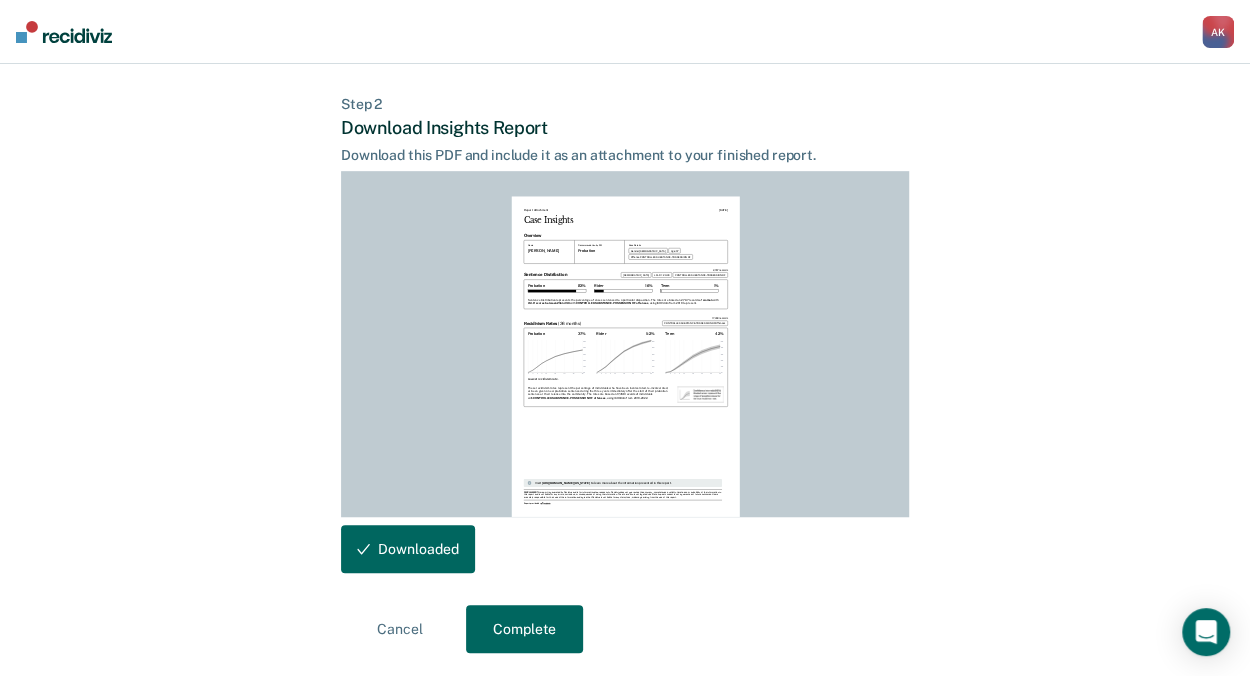 scroll, scrollTop: 0, scrollLeft: 0, axis: both 